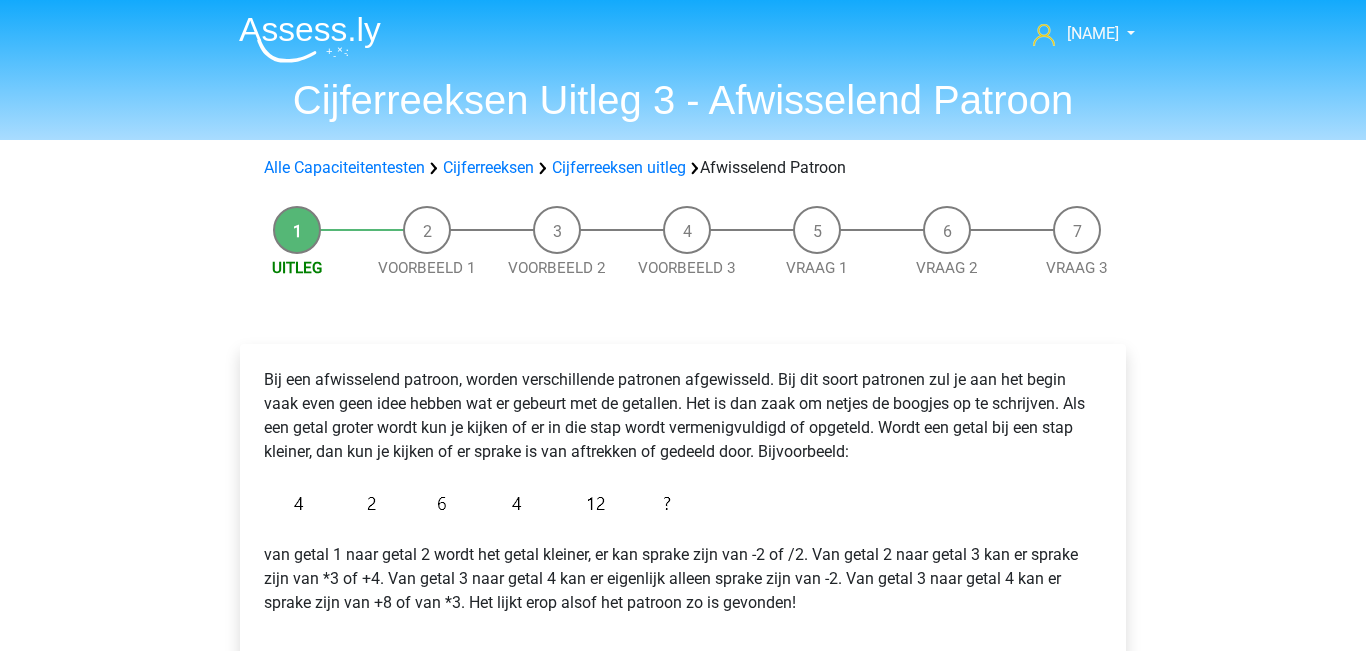 scroll, scrollTop: 405, scrollLeft: 0, axis: vertical 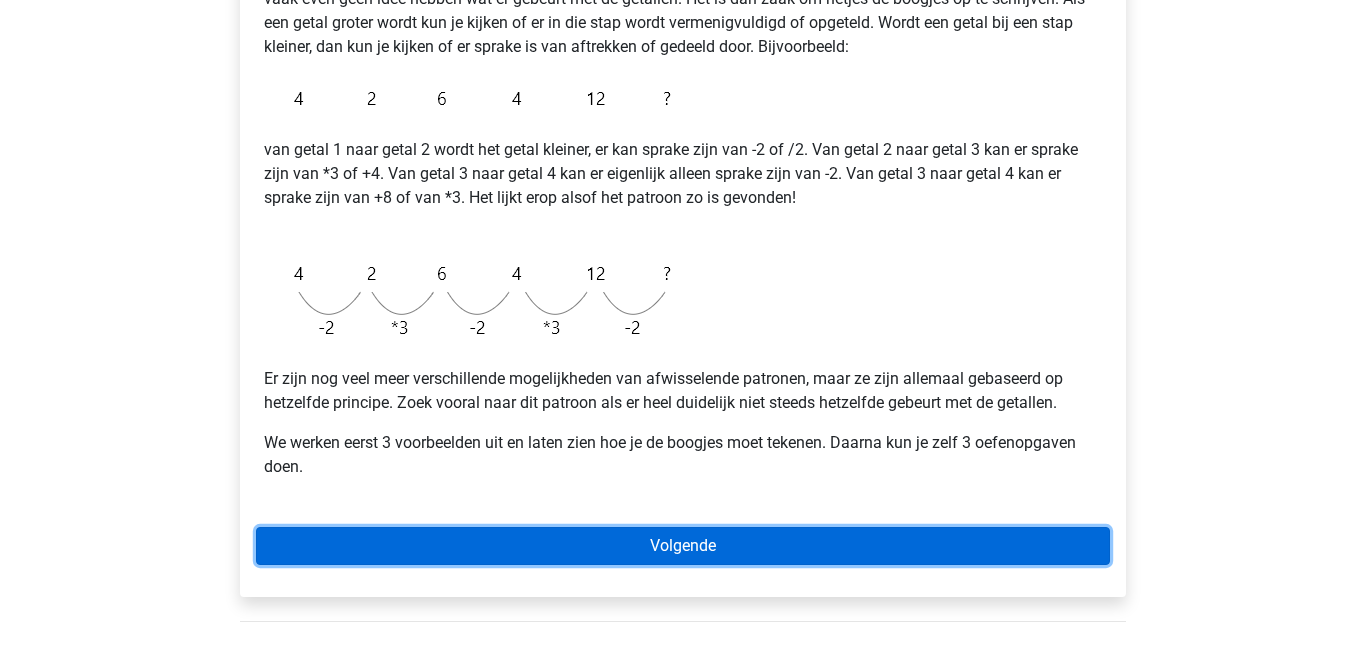 click on "Volgende" at bounding box center [683, 546] 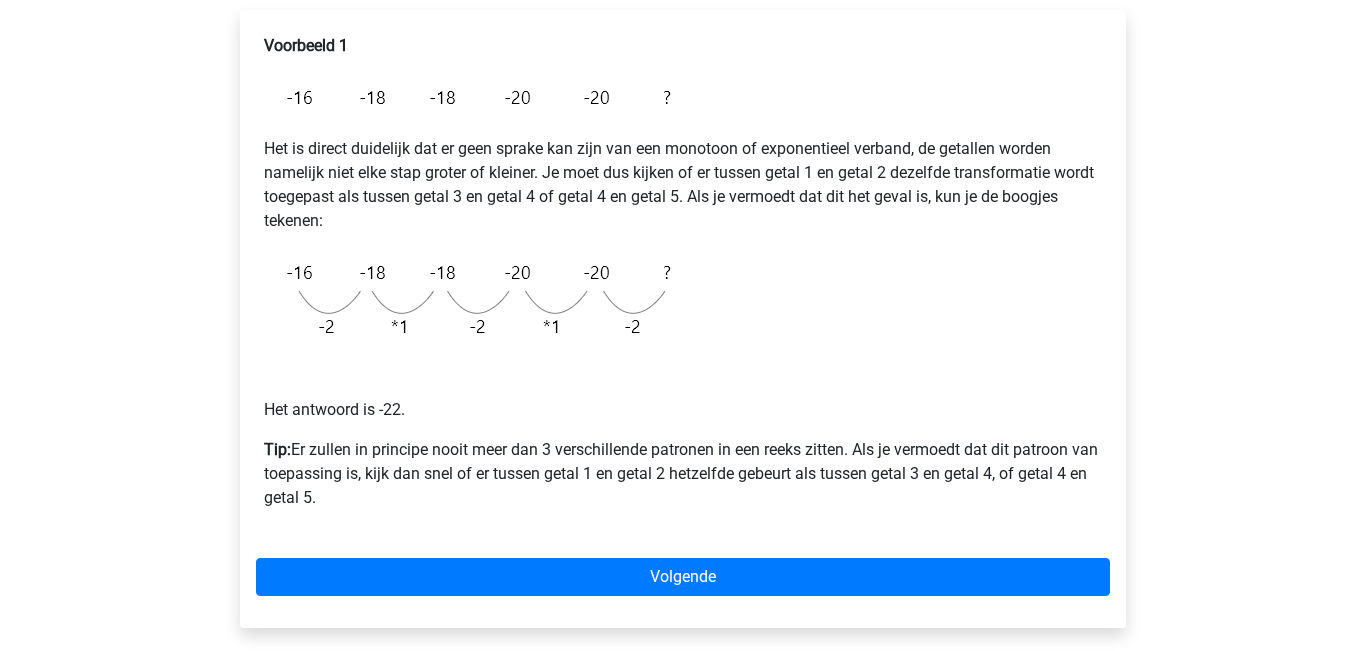 scroll, scrollTop: 344, scrollLeft: 0, axis: vertical 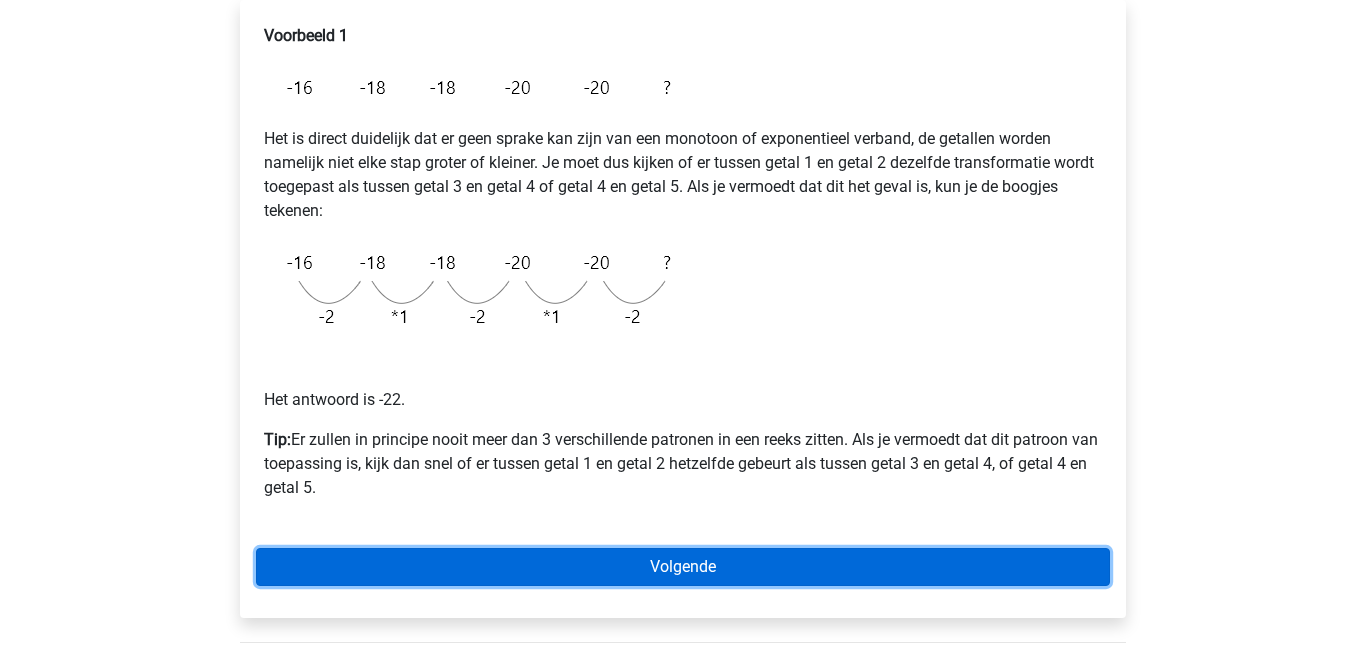 click on "Volgende" at bounding box center (683, 567) 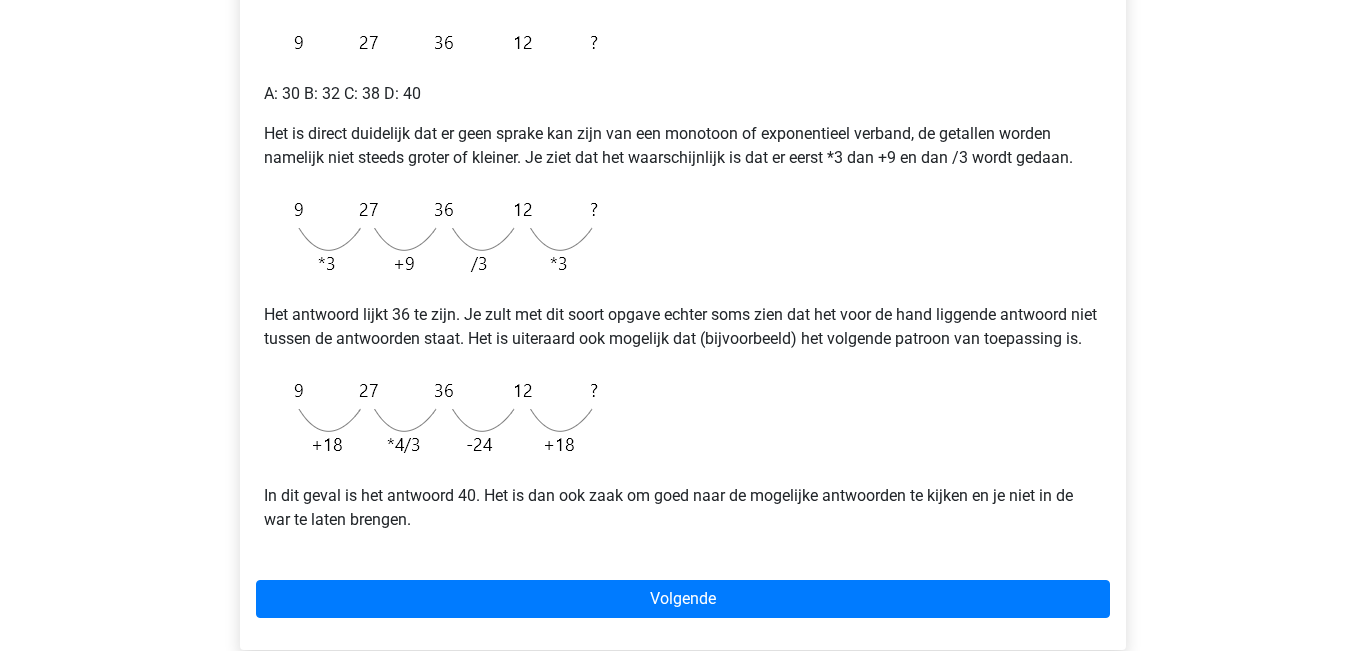 scroll, scrollTop: 387, scrollLeft: 0, axis: vertical 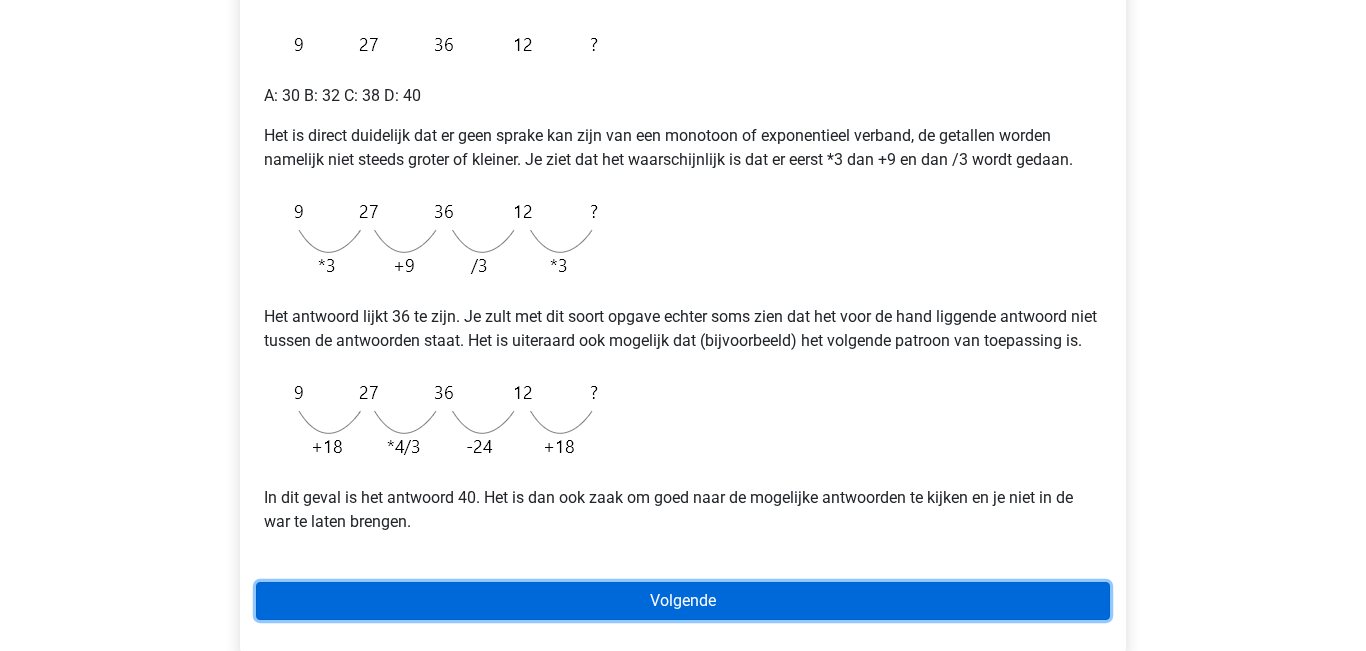 click on "Volgende" at bounding box center [683, 601] 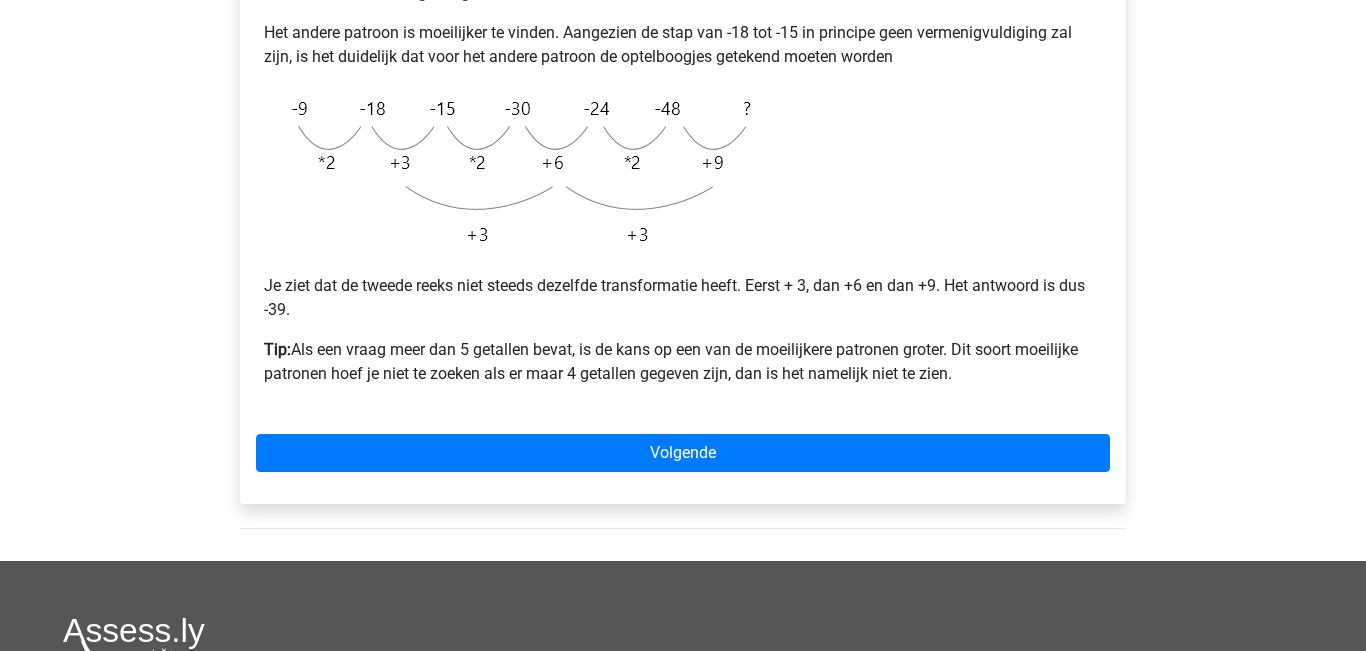 scroll, scrollTop: 574, scrollLeft: 0, axis: vertical 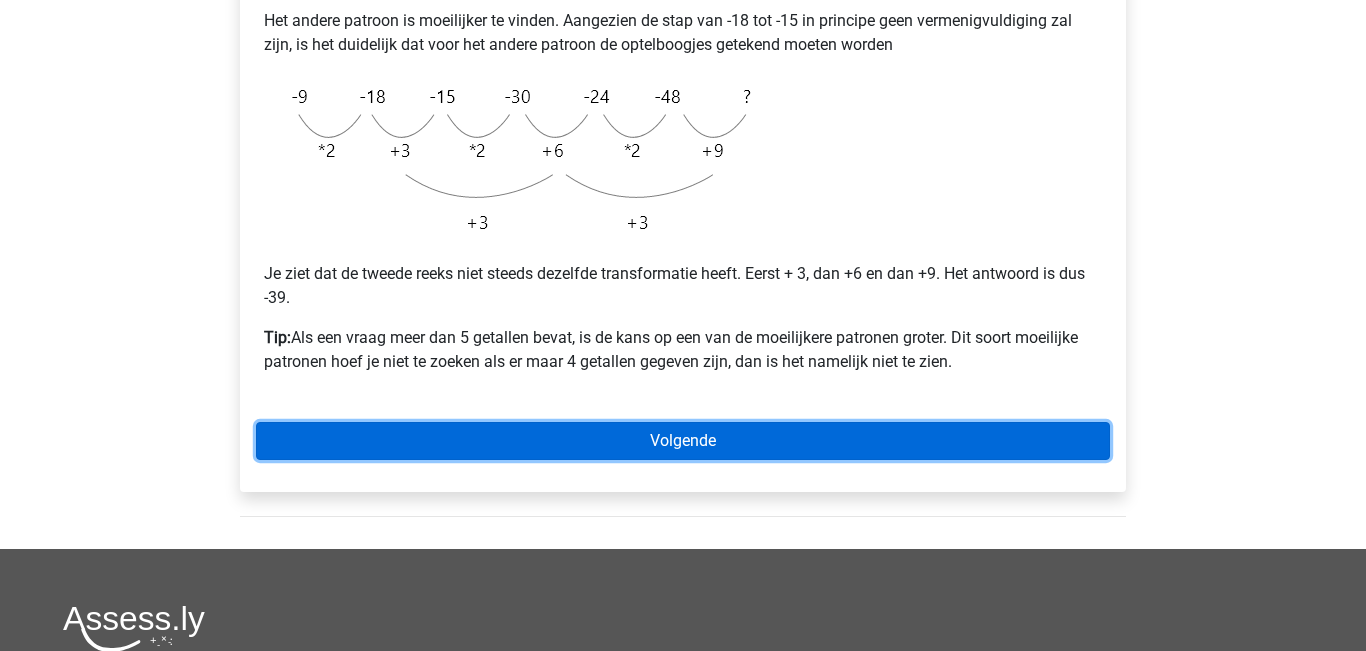 click on "Volgende" at bounding box center (683, 441) 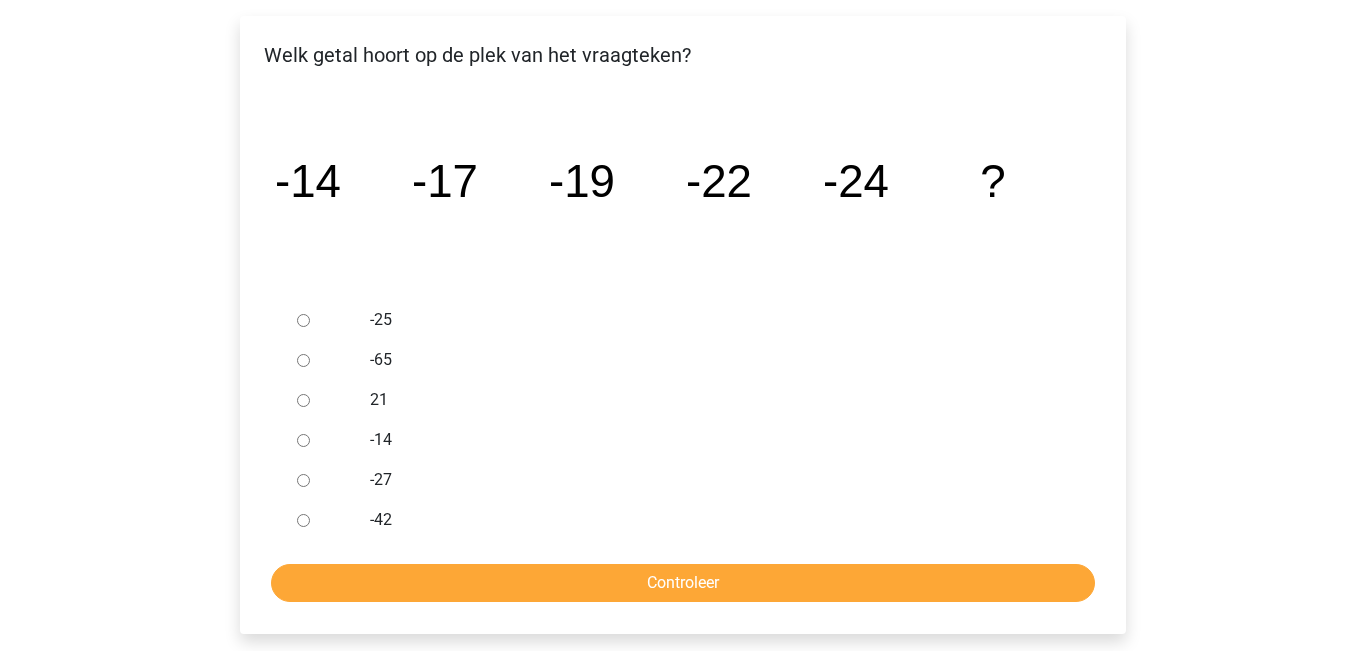 scroll, scrollTop: 329, scrollLeft: 0, axis: vertical 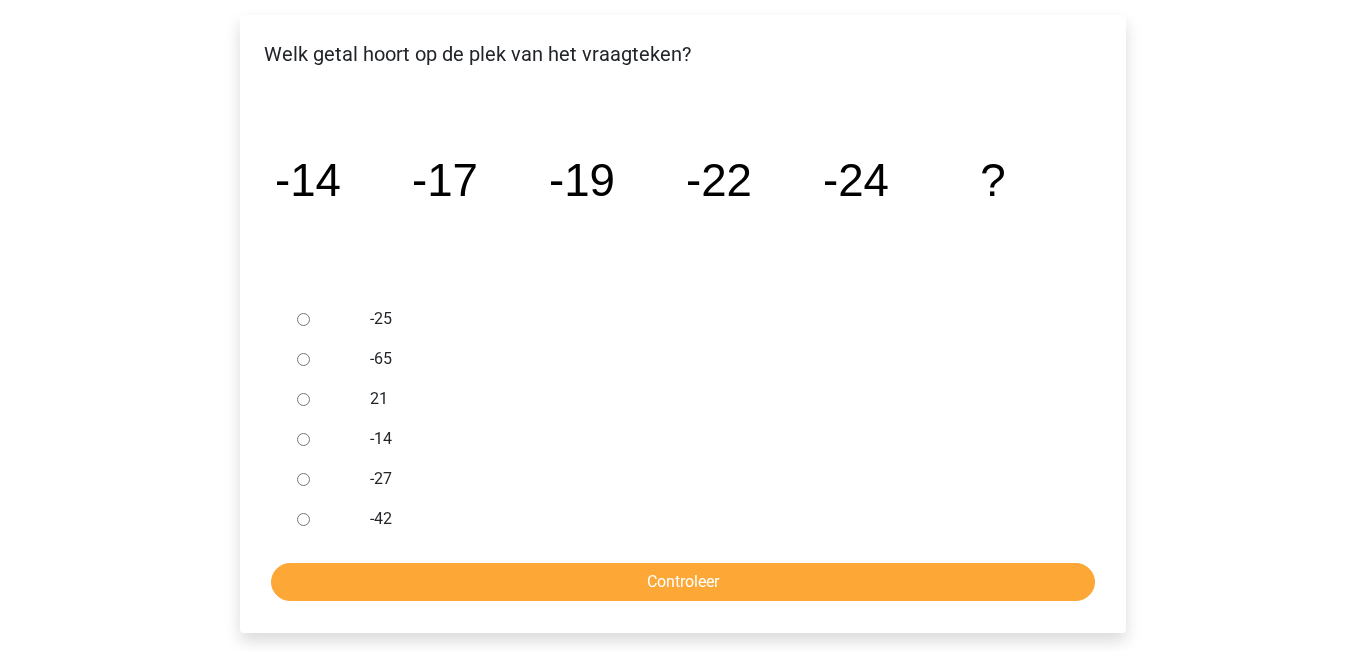 click on "-27" at bounding box center [303, 479] 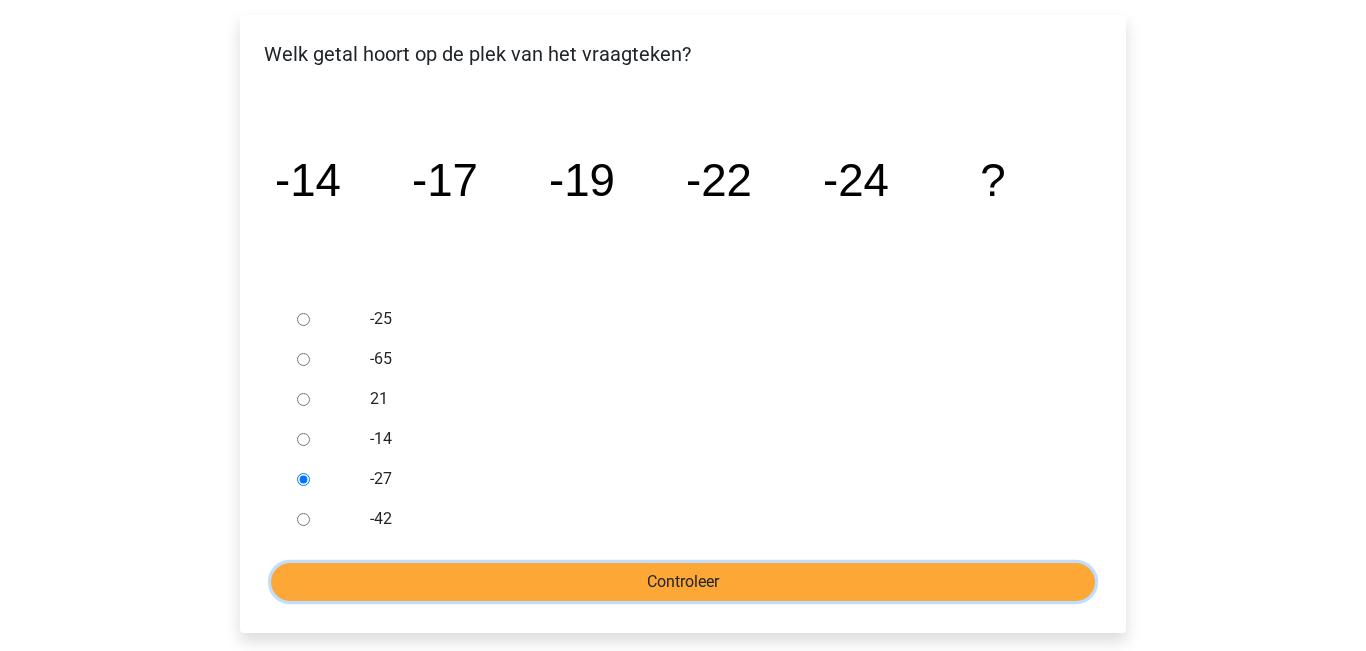 click on "Controleer" at bounding box center [683, 582] 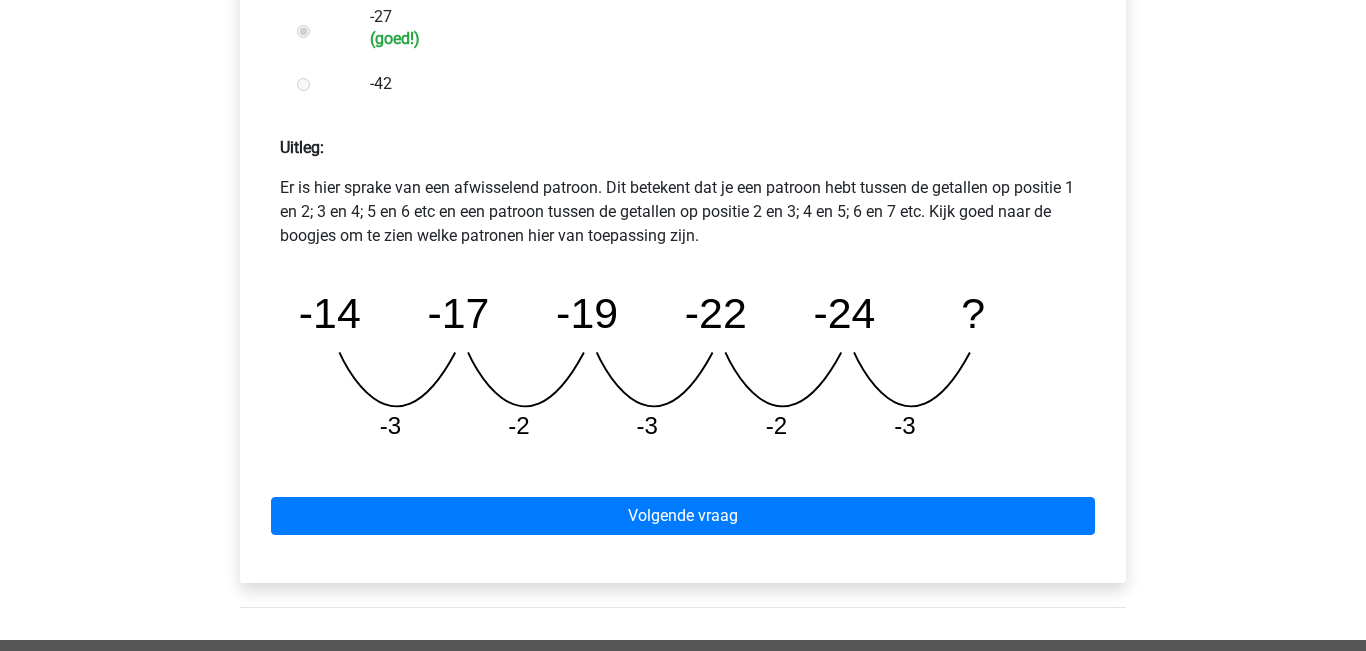 scroll, scrollTop: 799, scrollLeft: 0, axis: vertical 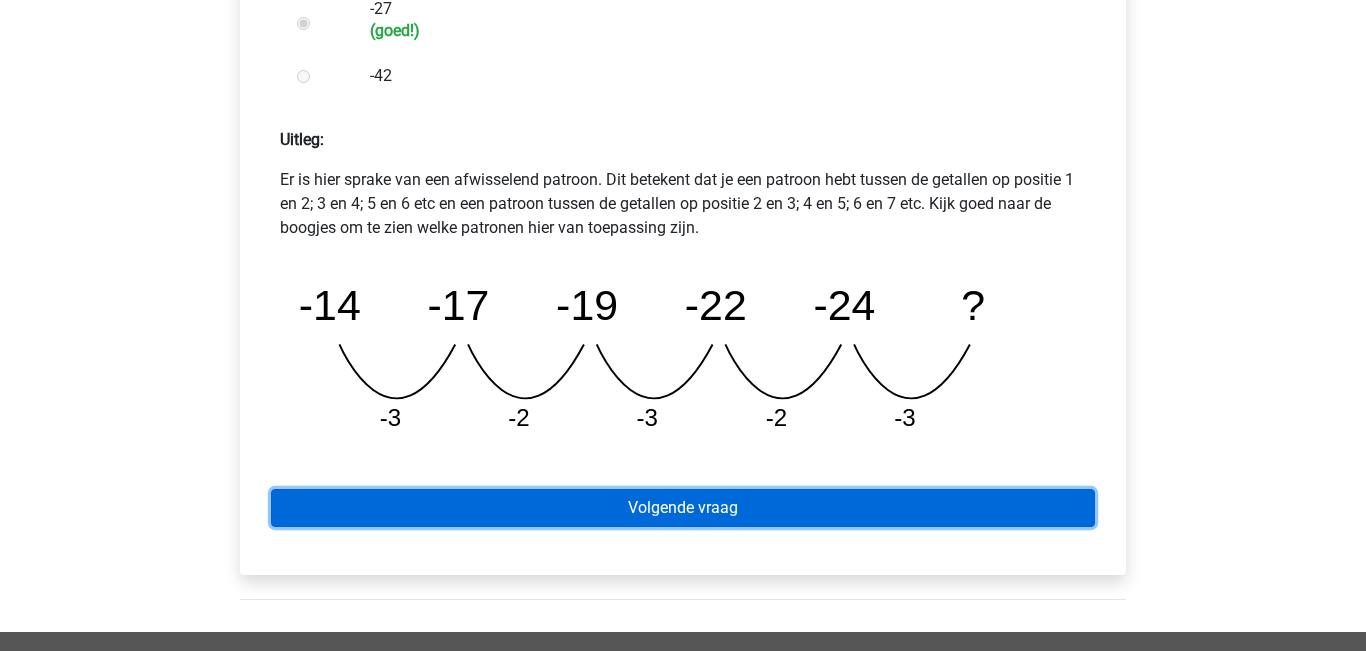 click on "Volgende vraag" at bounding box center (683, 508) 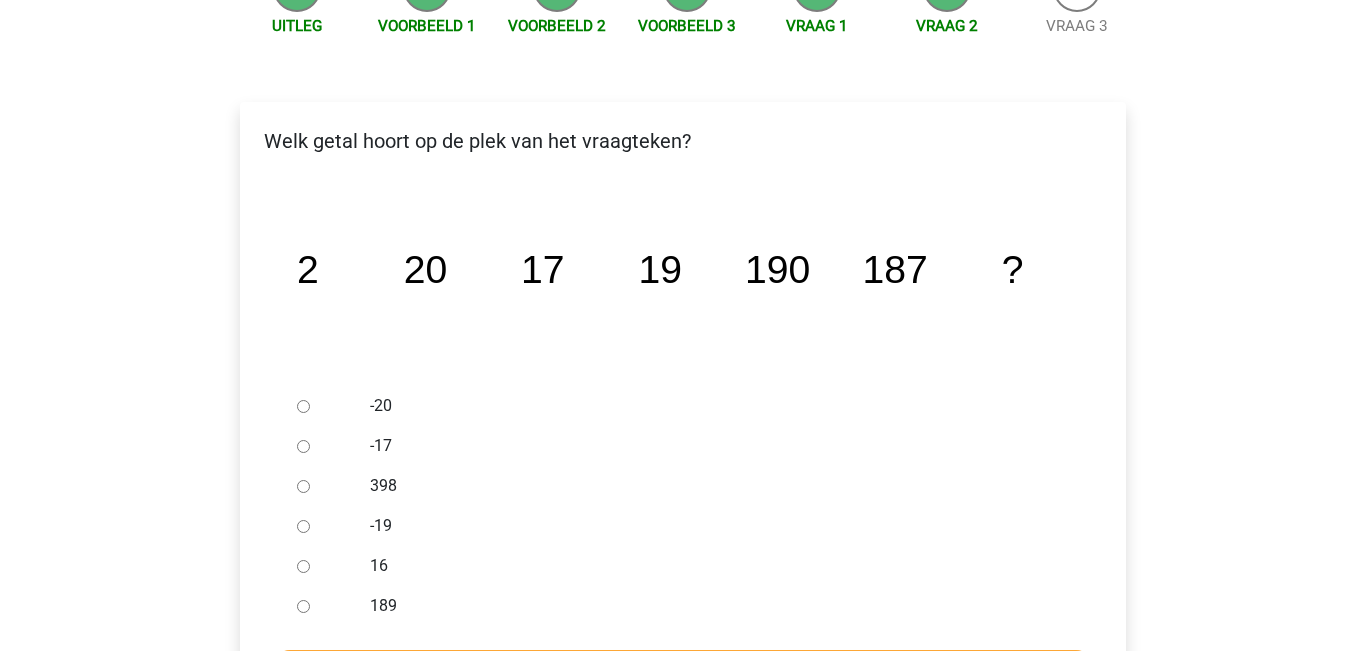 scroll, scrollTop: 260, scrollLeft: 0, axis: vertical 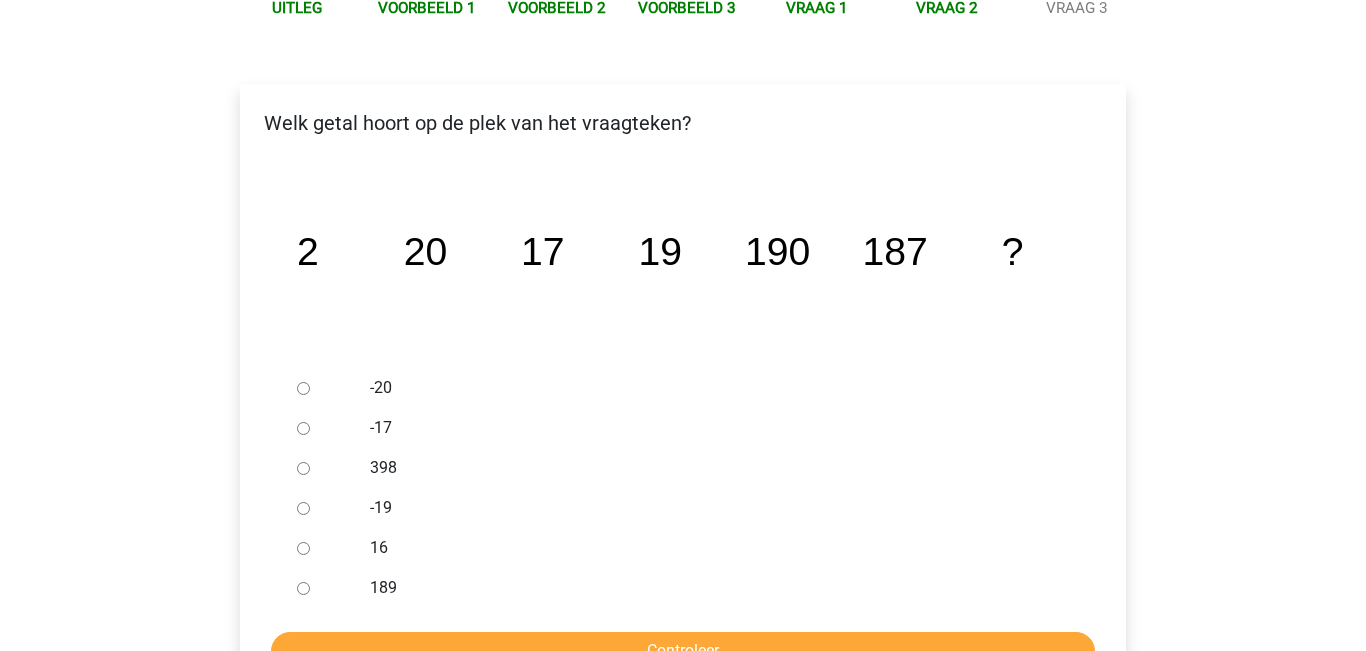 click on "189" at bounding box center [303, 588] 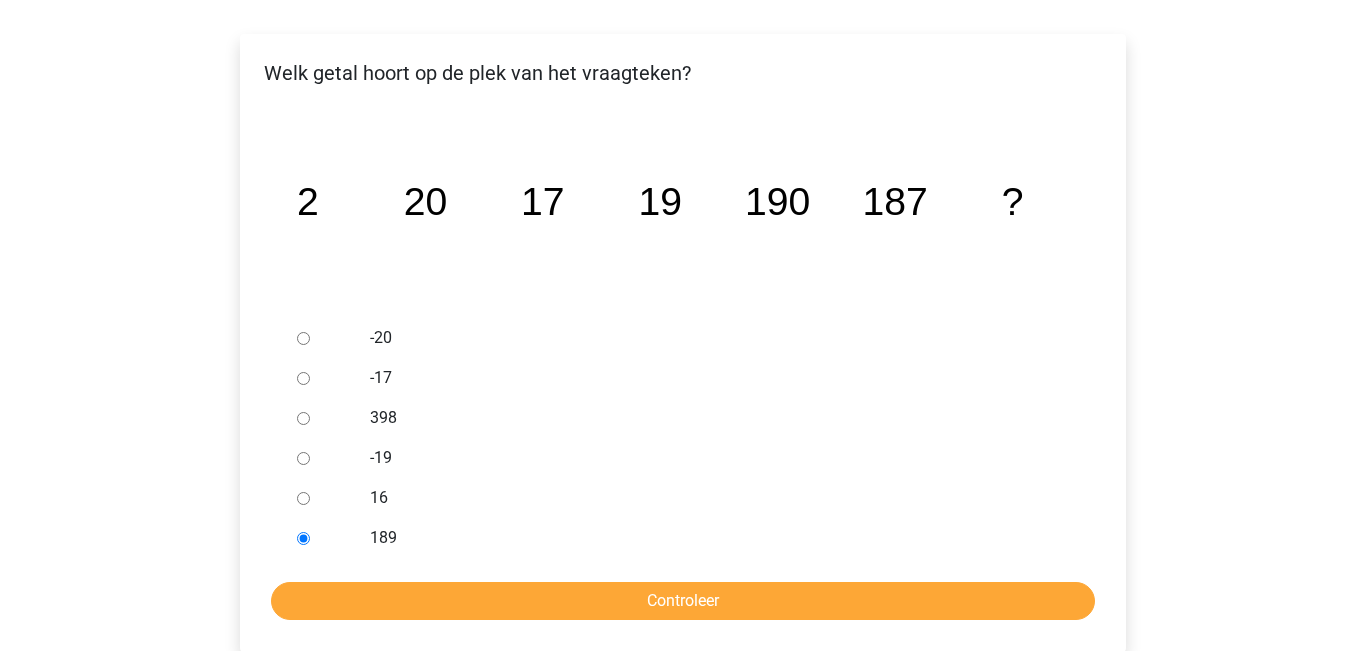 scroll, scrollTop: 341, scrollLeft: 0, axis: vertical 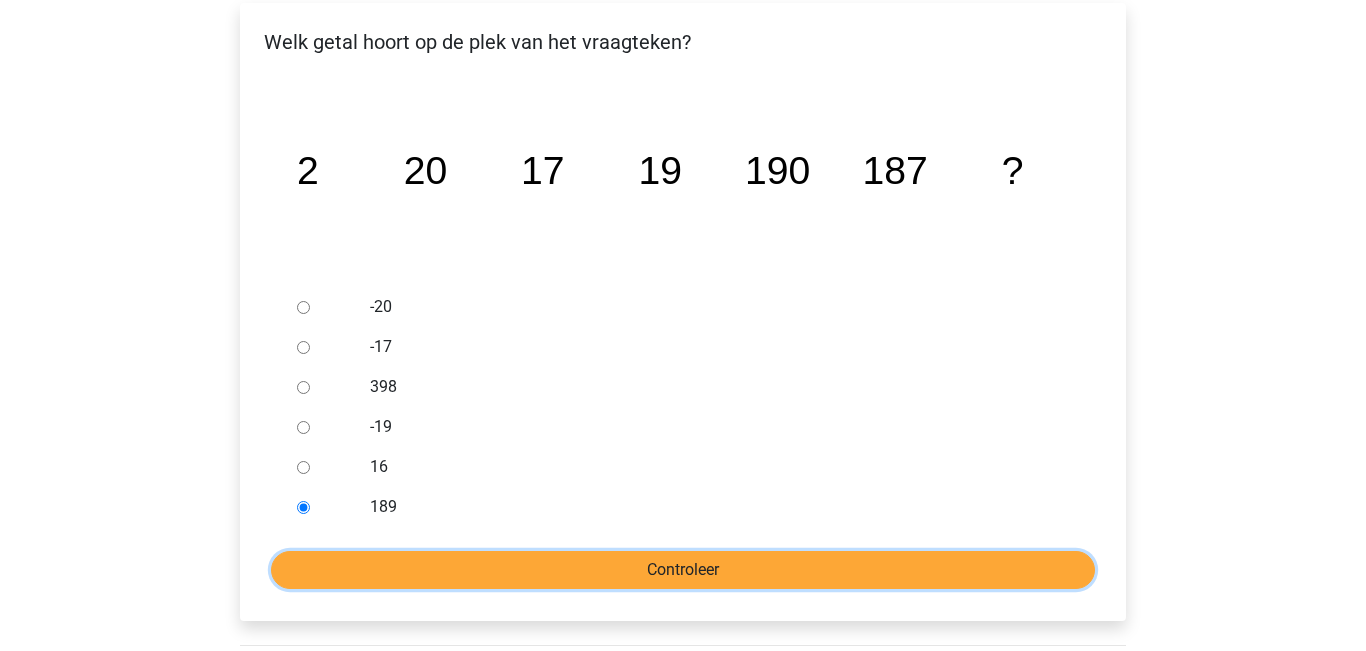 click on "Controleer" at bounding box center [683, 570] 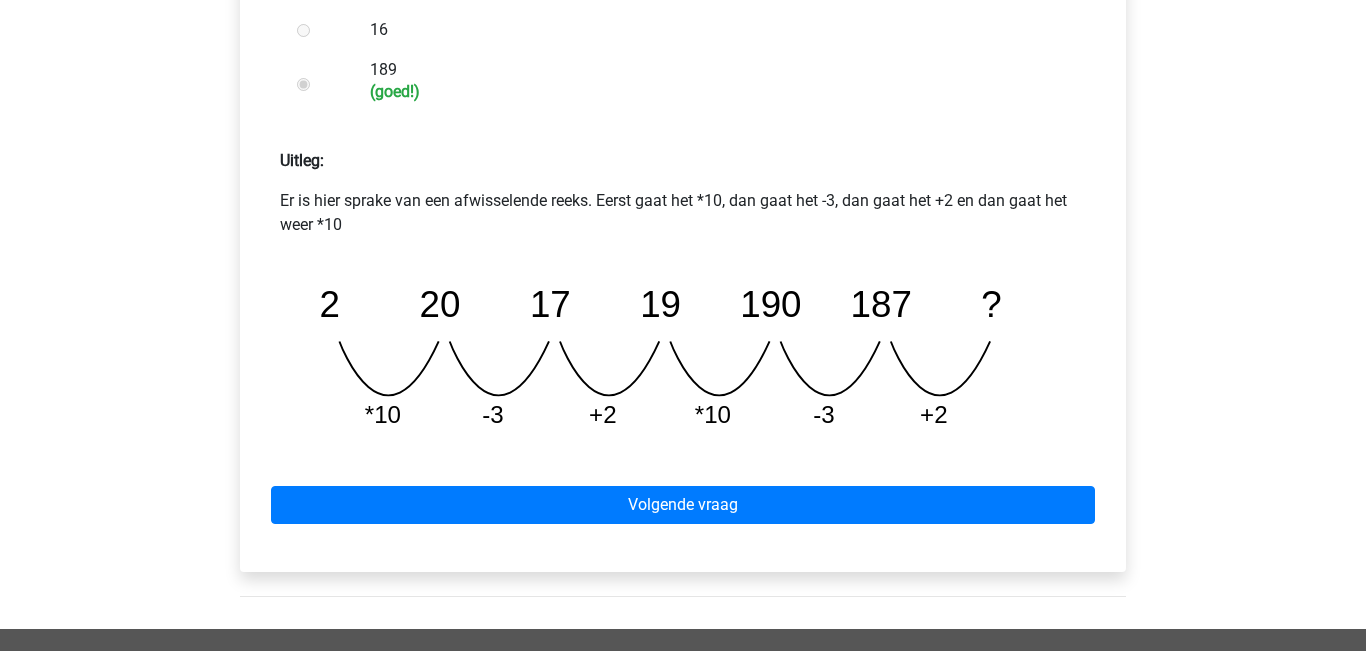 scroll, scrollTop: 879, scrollLeft: 0, axis: vertical 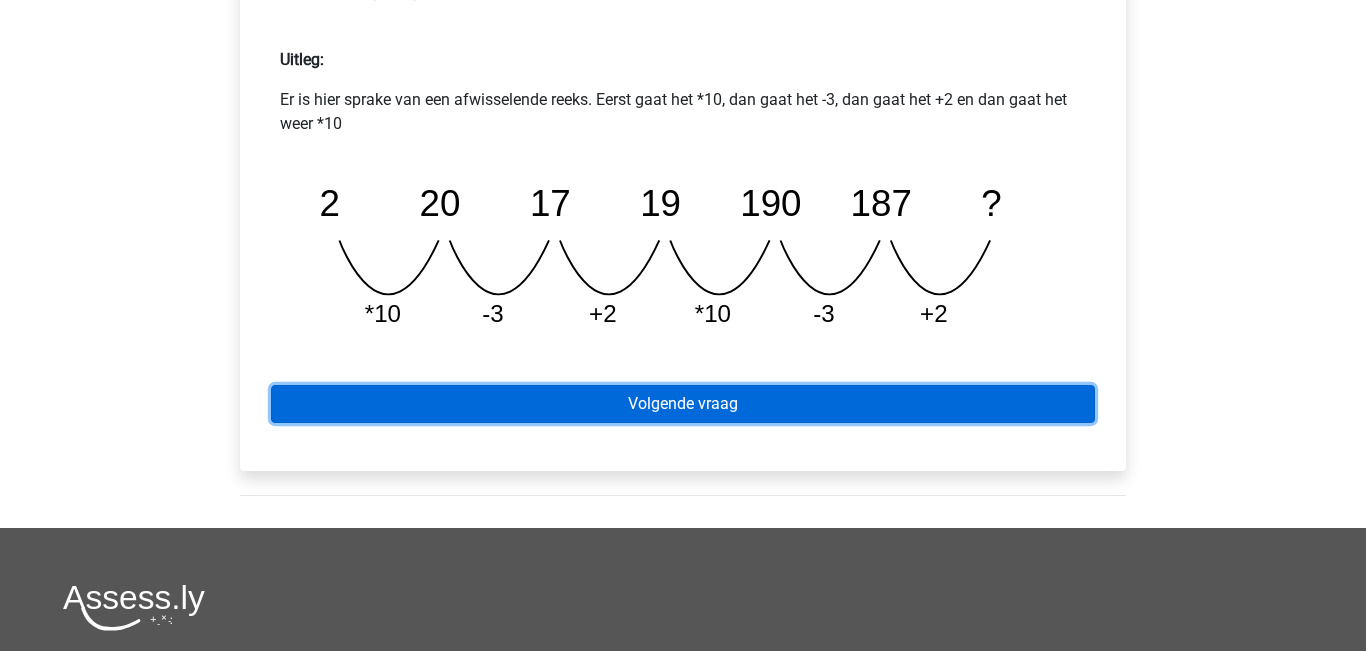 click on "Volgende vraag" at bounding box center (683, 404) 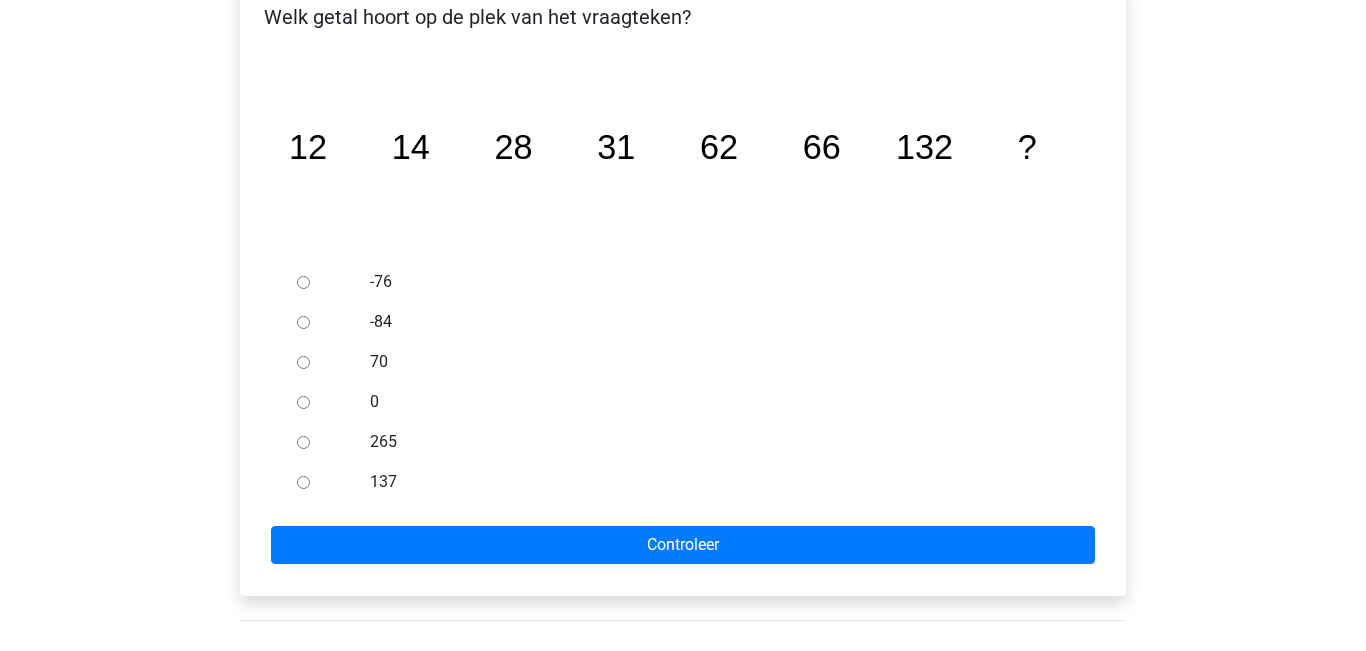 scroll, scrollTop: 285, scrollLeft: 0, axis: vertical 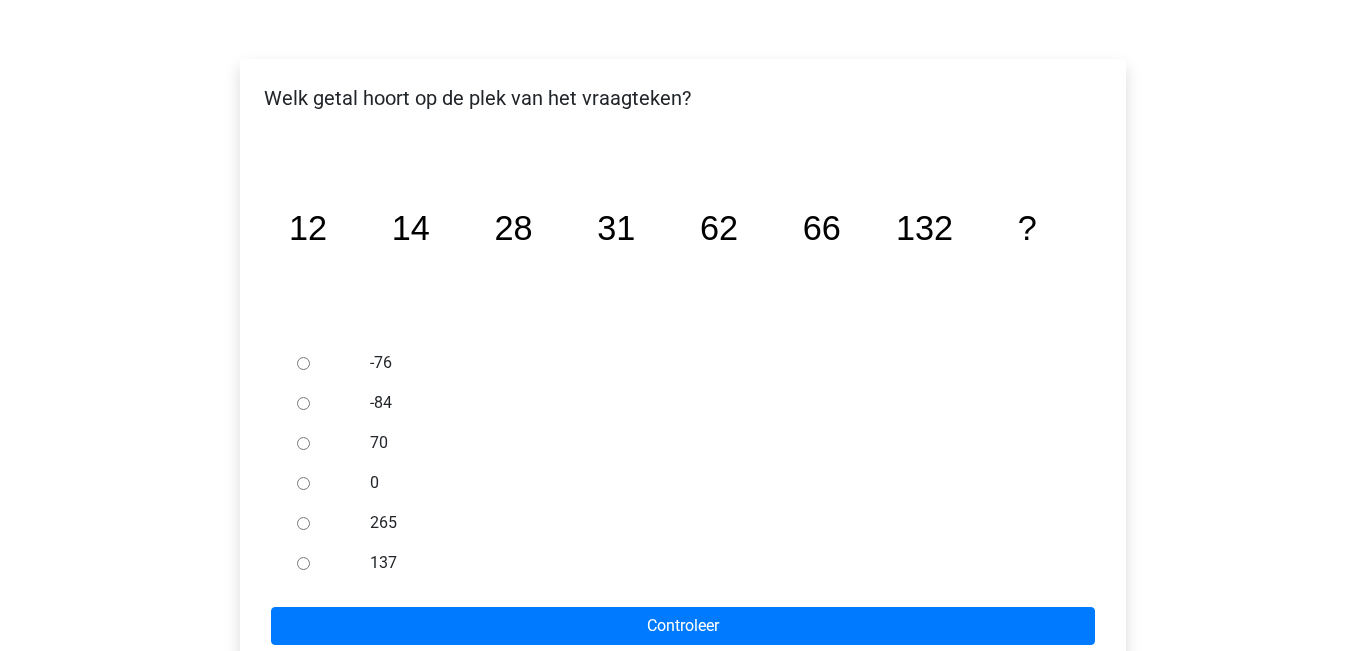 click on "137" at bounding box center [303, 563] 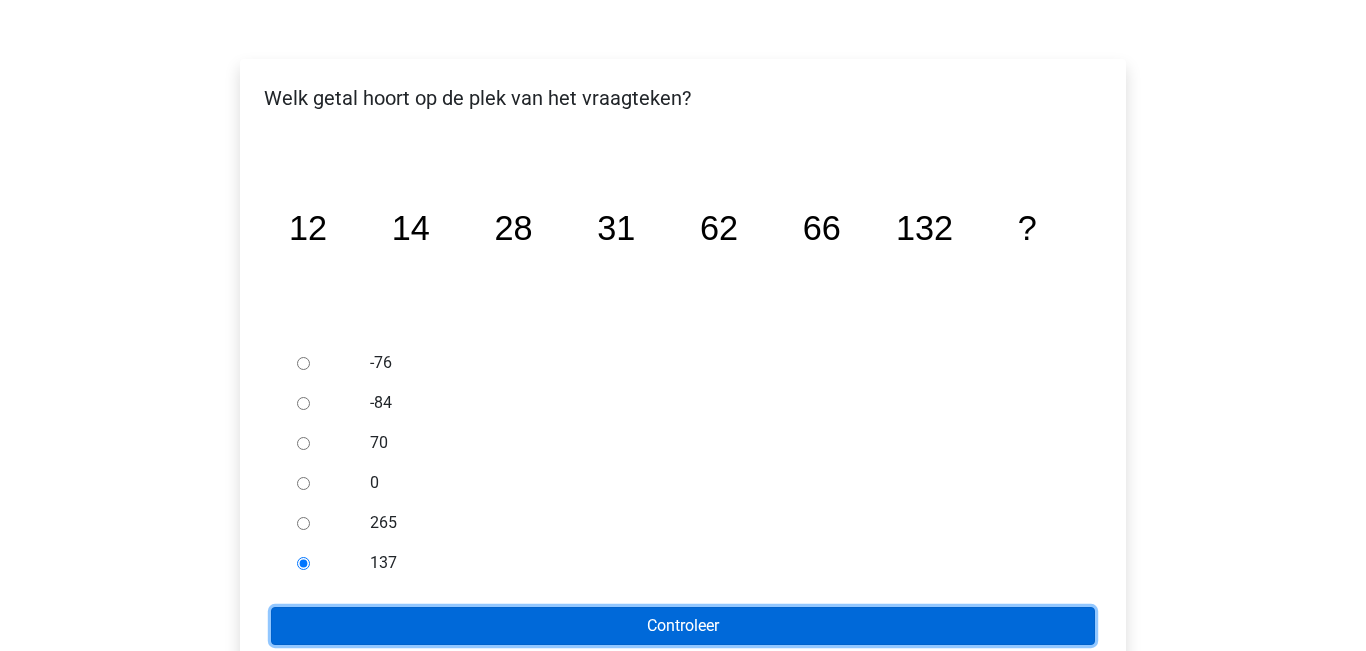 click on "Controleer" at bounding box center [683, 626] 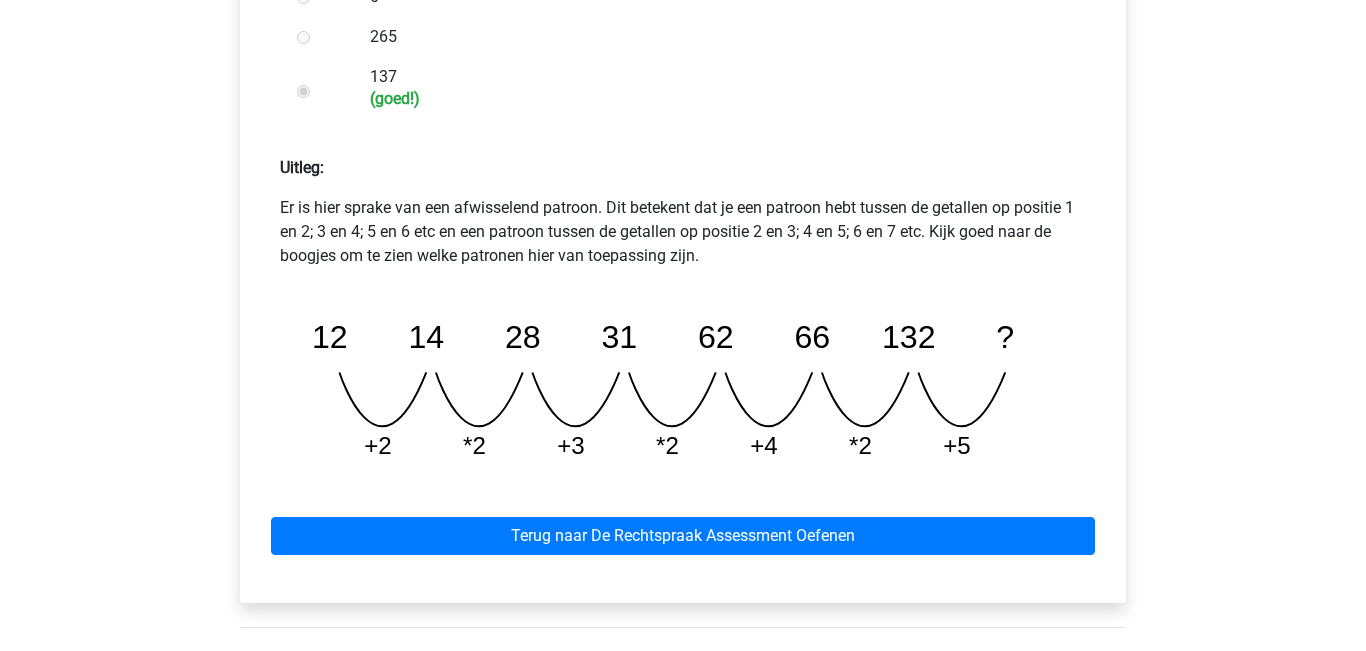 scroll, scrollTop: 818, scrollLeft: 0, axis: vertical 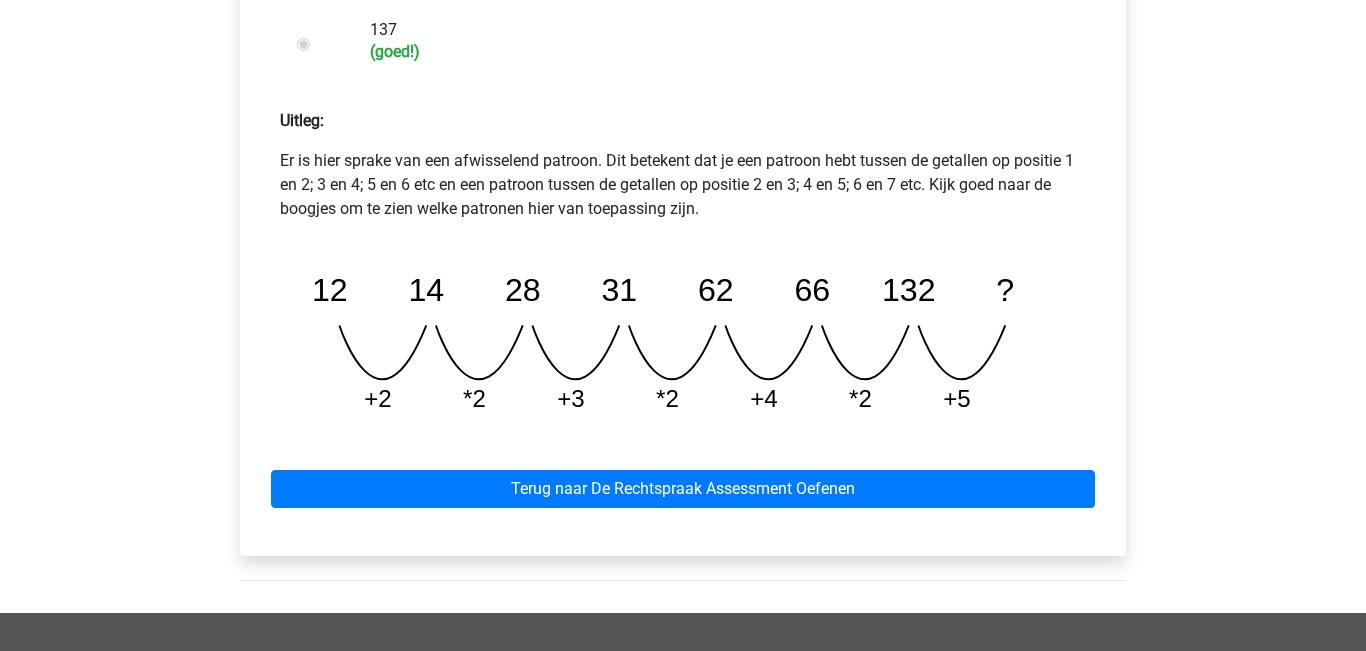 click on "Terug naar De Rechtspraak Assessment Oefenen" at bounding box center (683, 485) 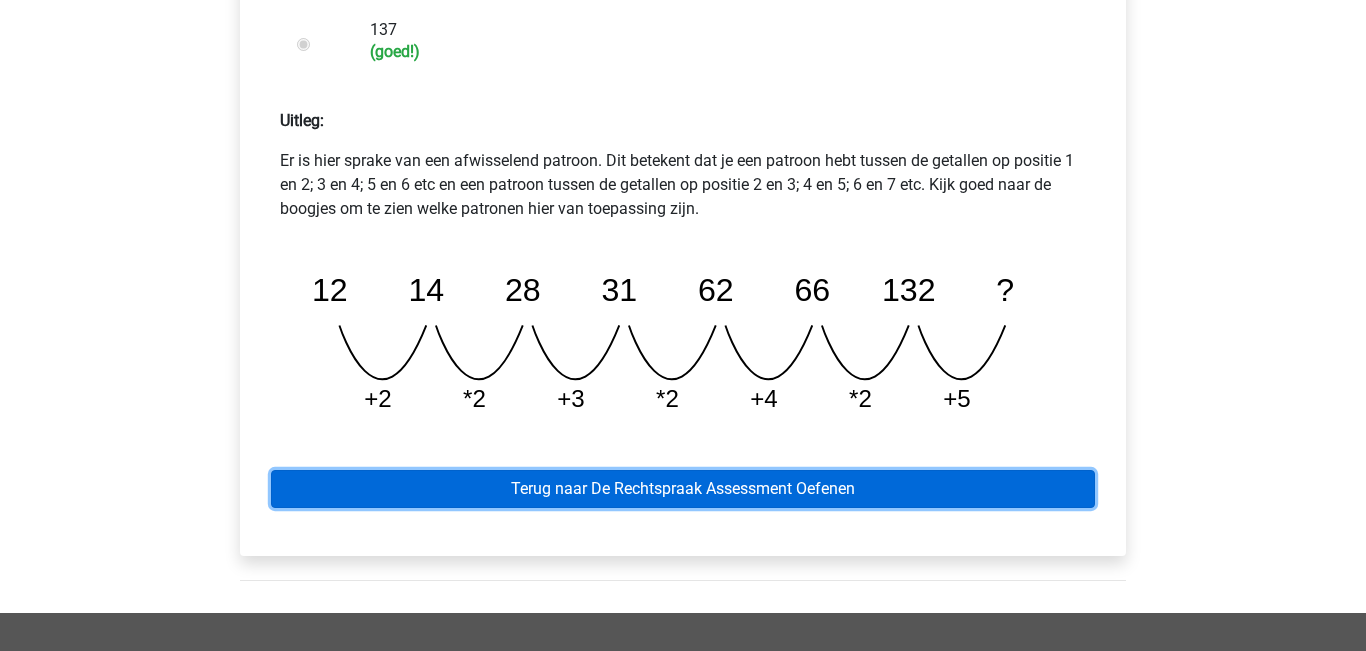 click on "Terug naar De Rechtspraak Assessment Oefenen" at bounding box center (683, 489) 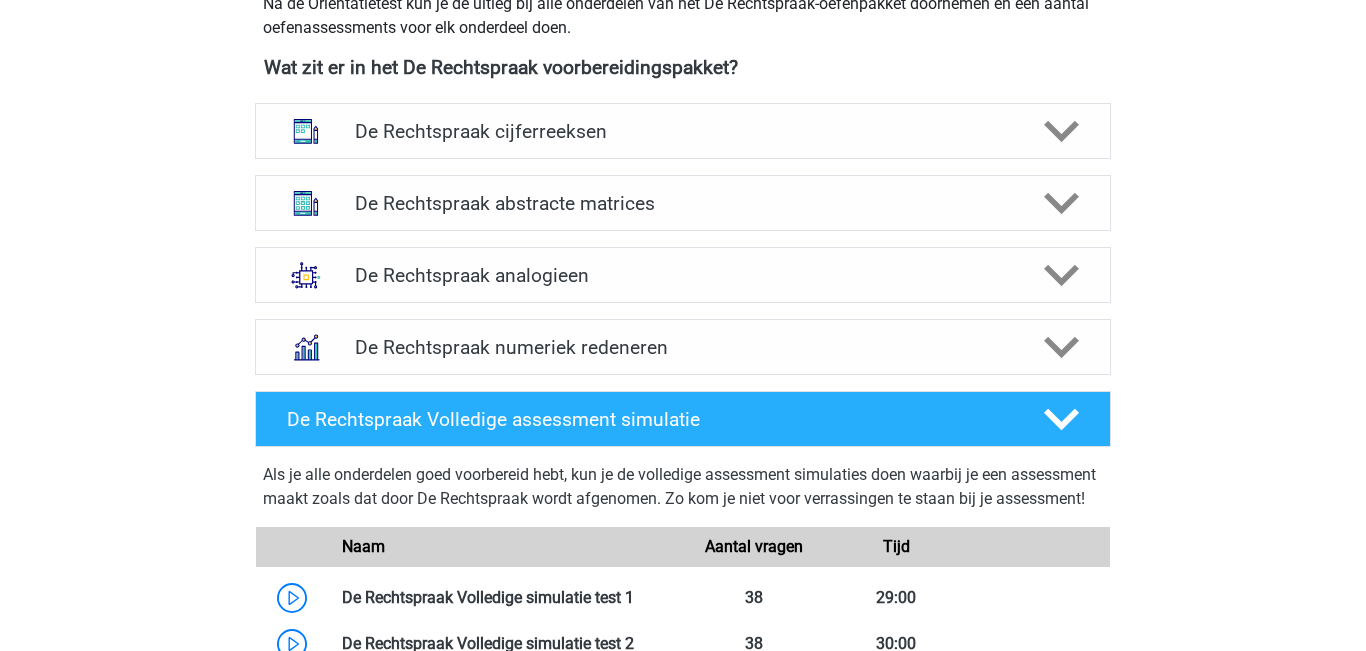 scroll, scrollTop: 985, scrollLeft: 0, axis: vertical 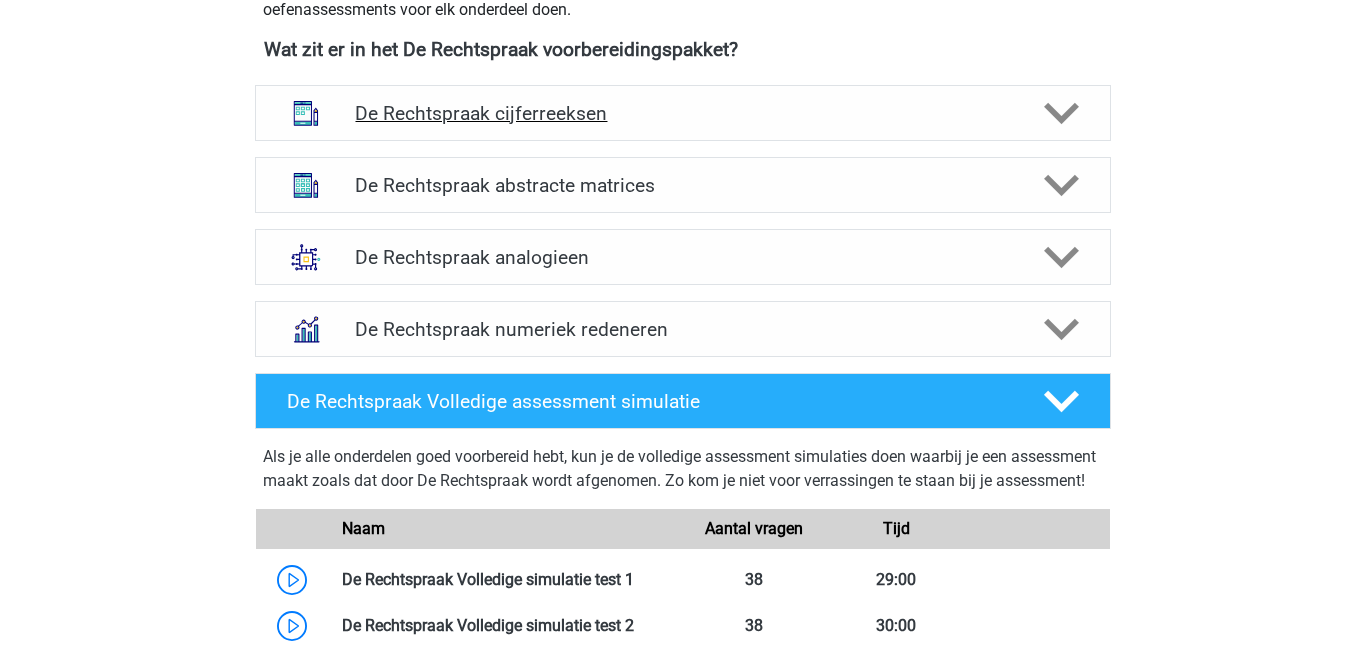click on "De Rechtspraak cijferreeksen" at bounding box center [682, 113] 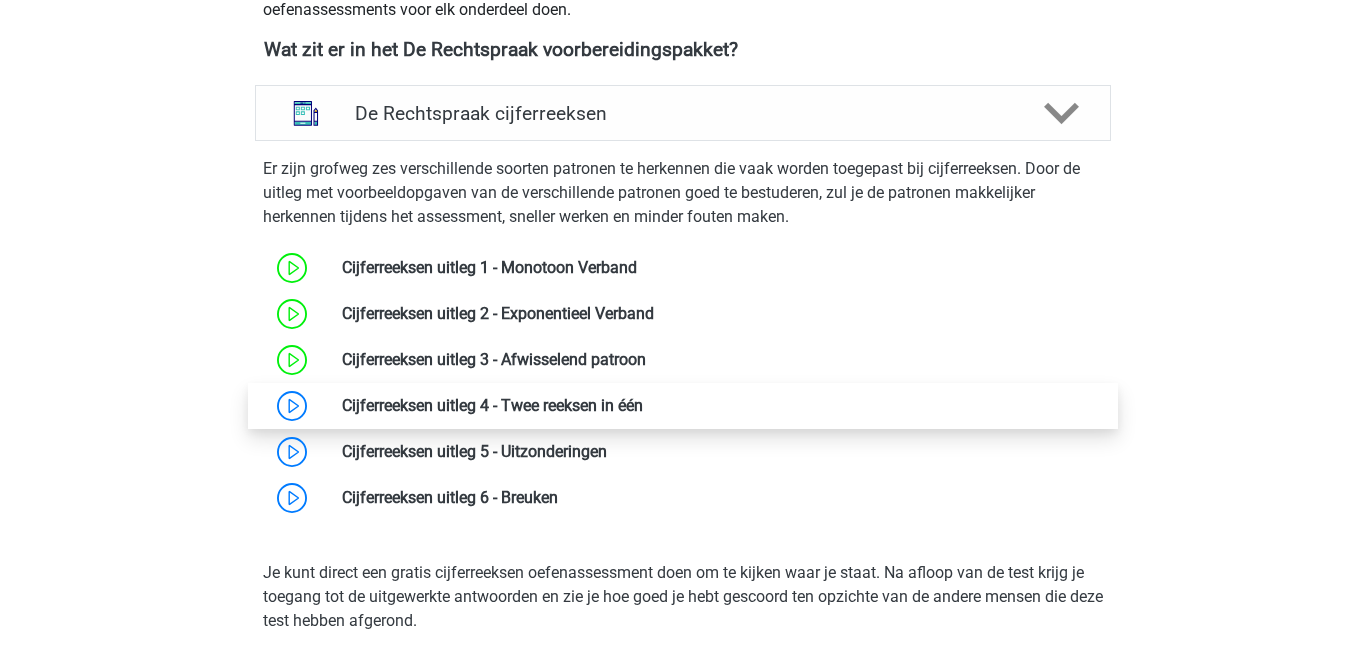 click at bounding box center (643, 405) 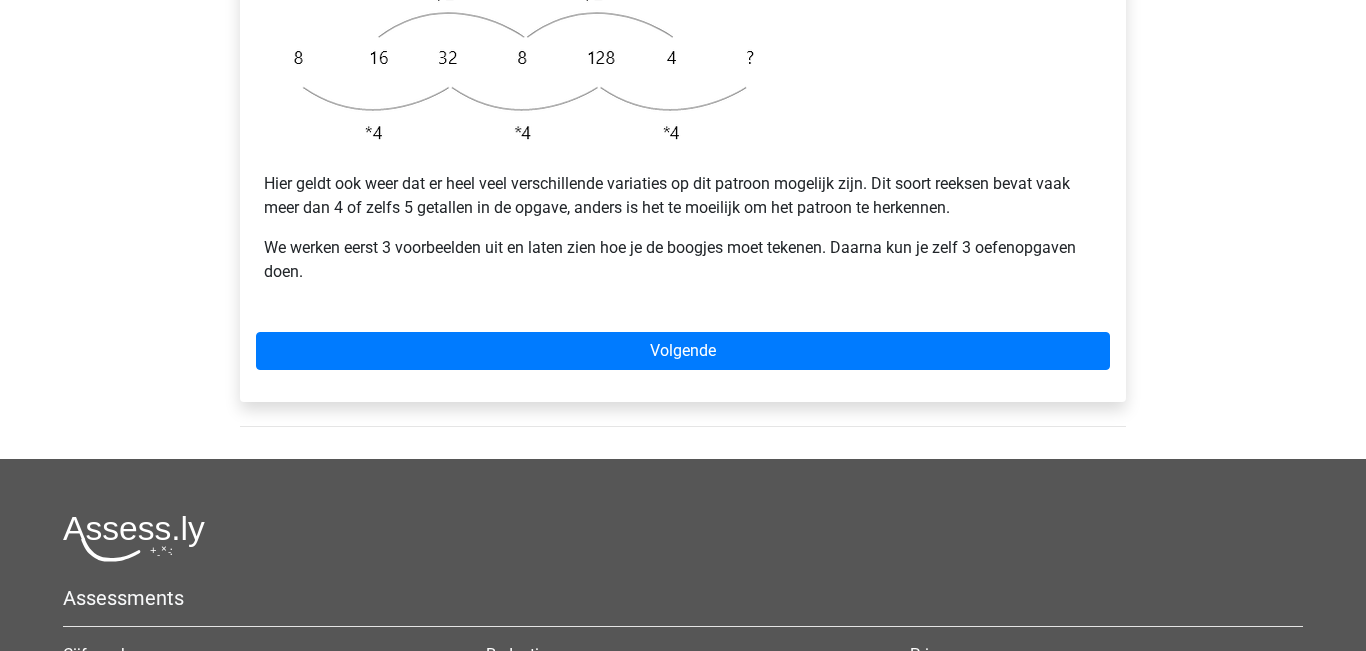 scroll, scrollTop: 670, scrollLeft: 0, axis: vertical 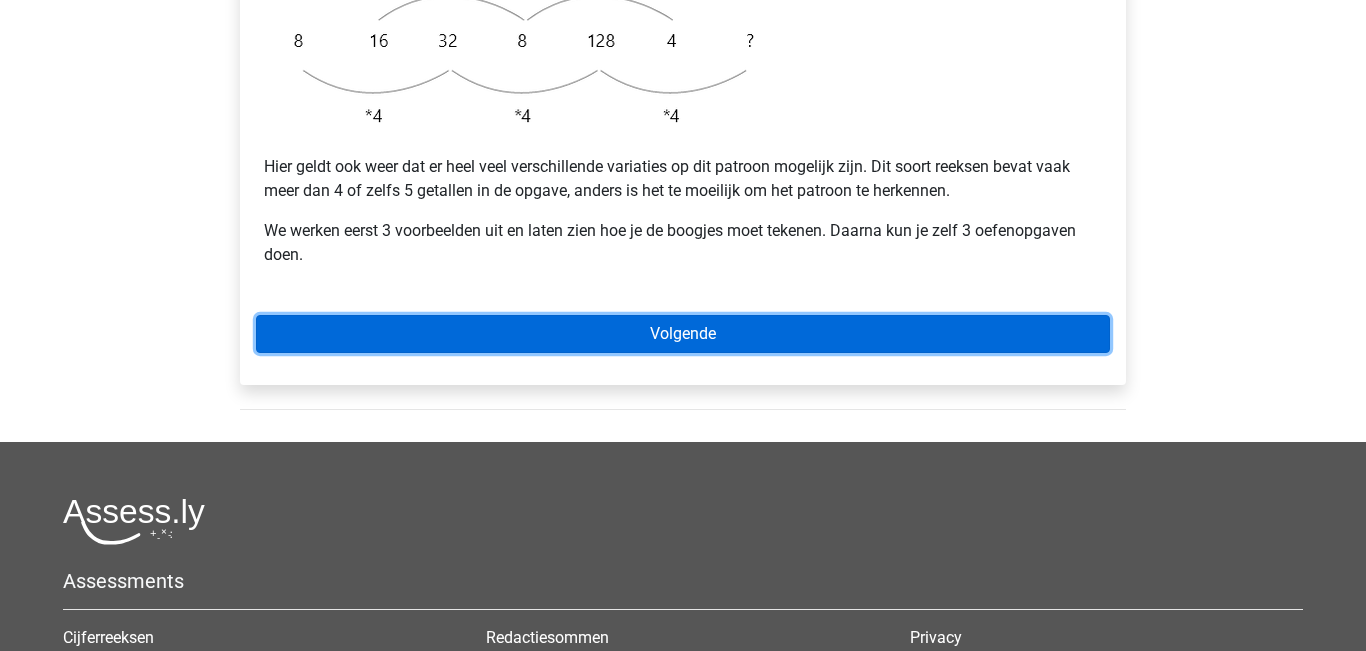 click on "Volgende" at bounding box center [683, 334] 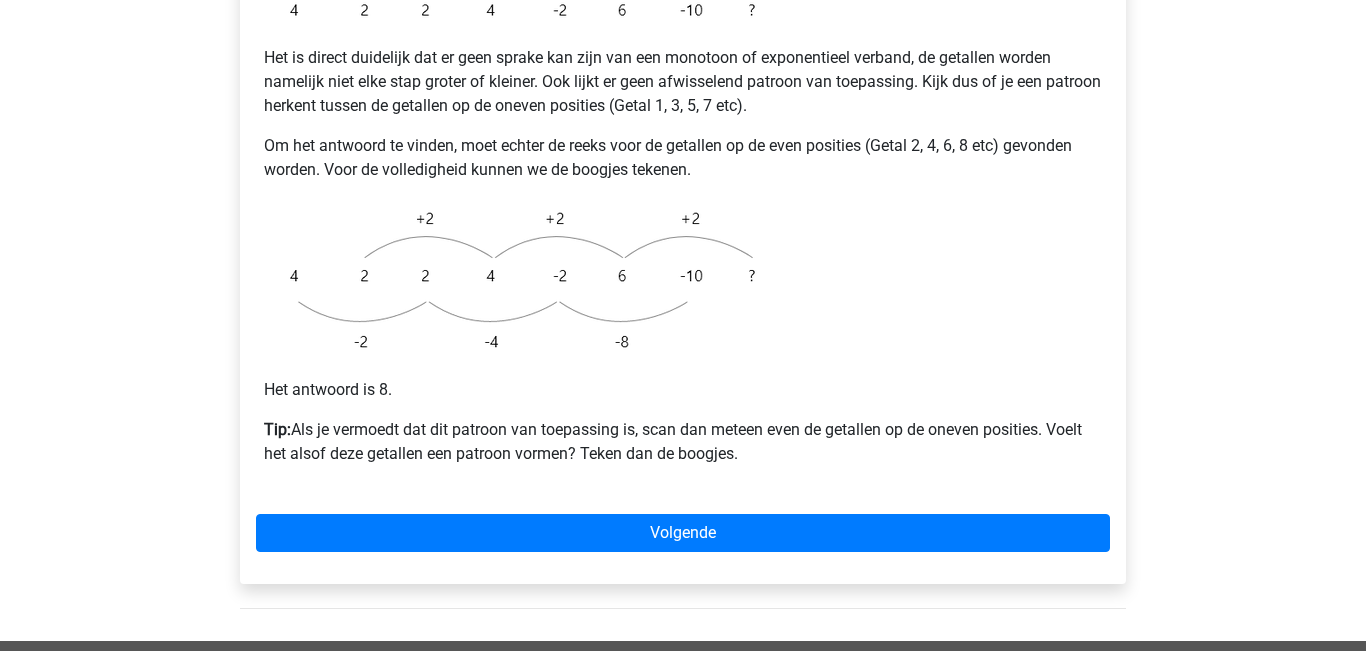 scroll, scrollTop: 420, scrollLeft: 0, axis: vertical 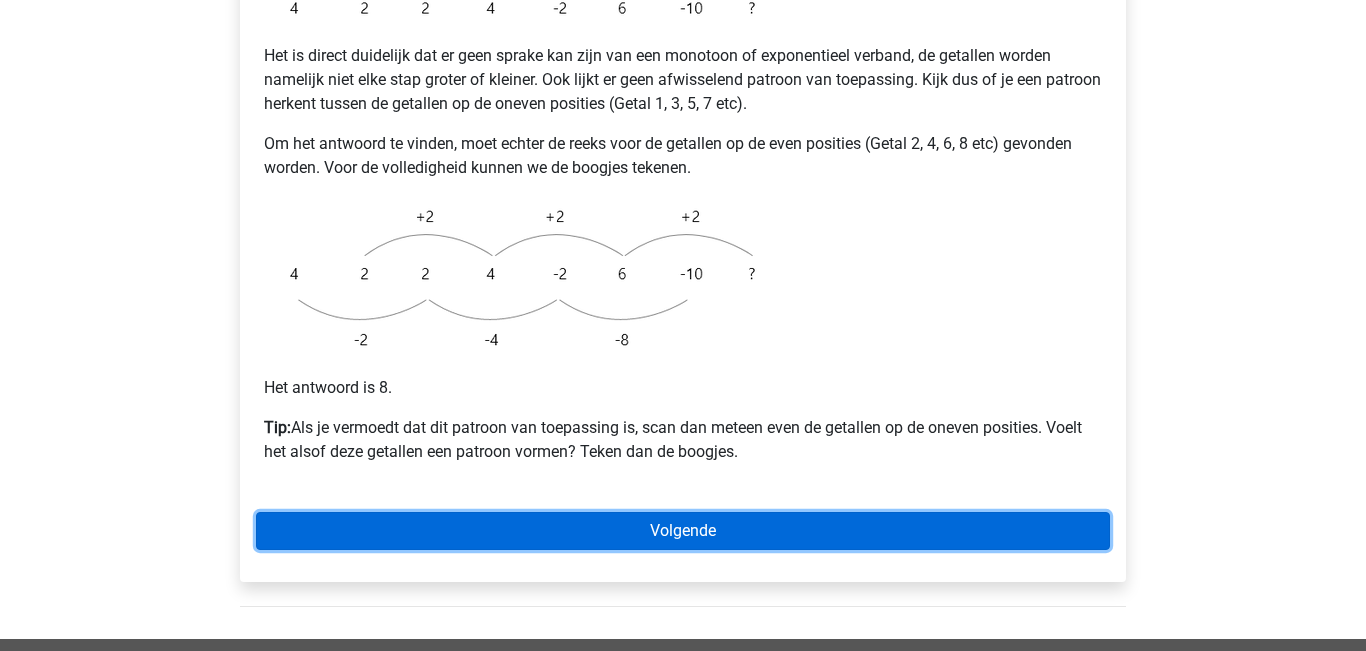 click on "Volgende" at bounding box center (683, 531) 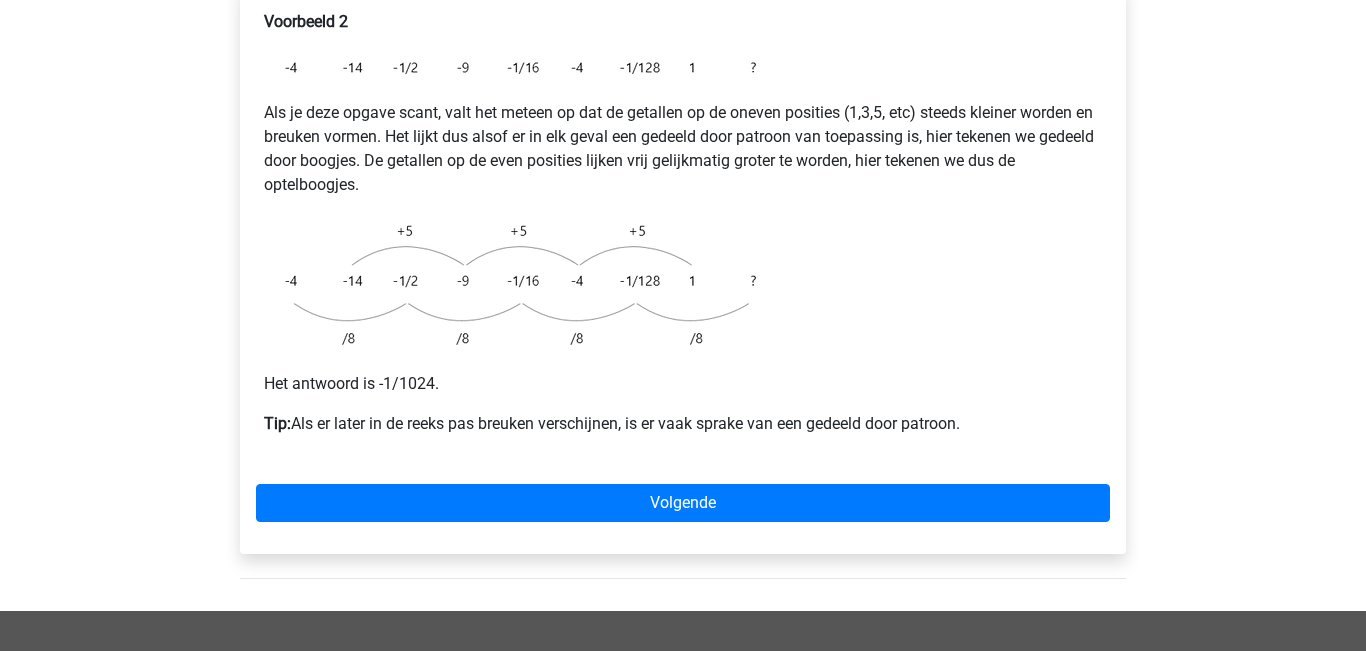 scroll, scrollTop: 362, scrollLeft: 0, axis: vertical 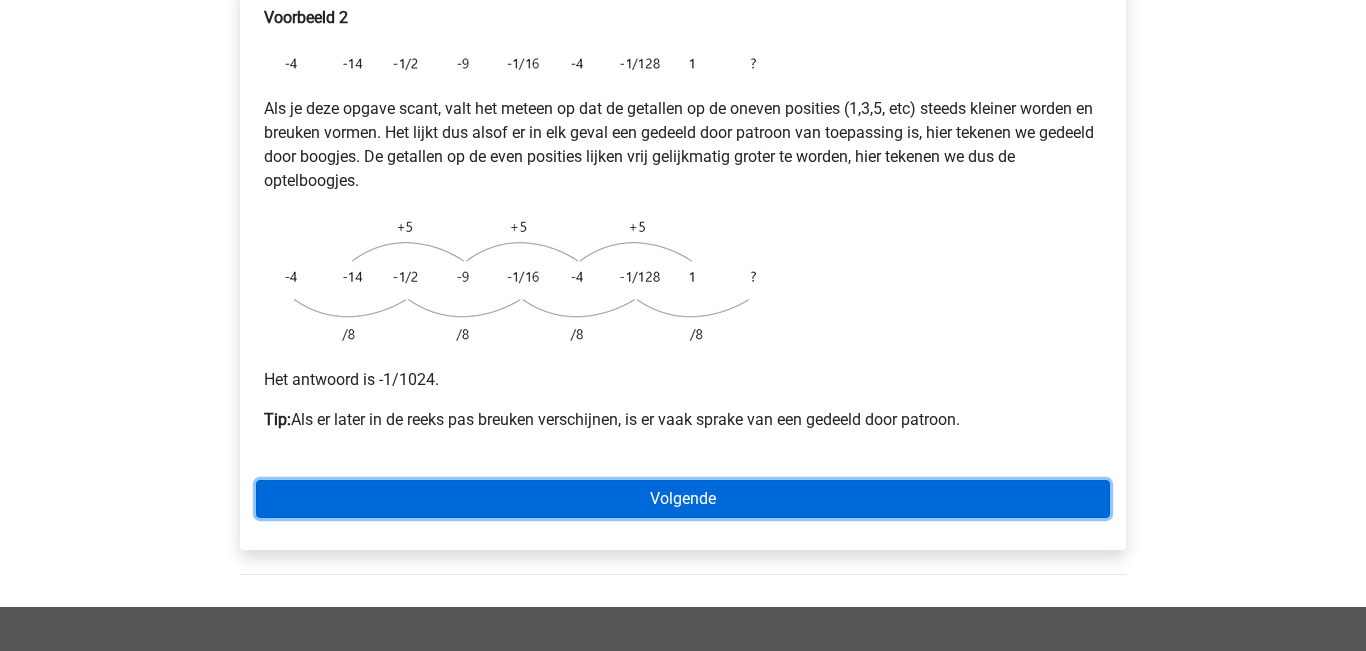 click on "Volgende" at bounding box center [683, 499] 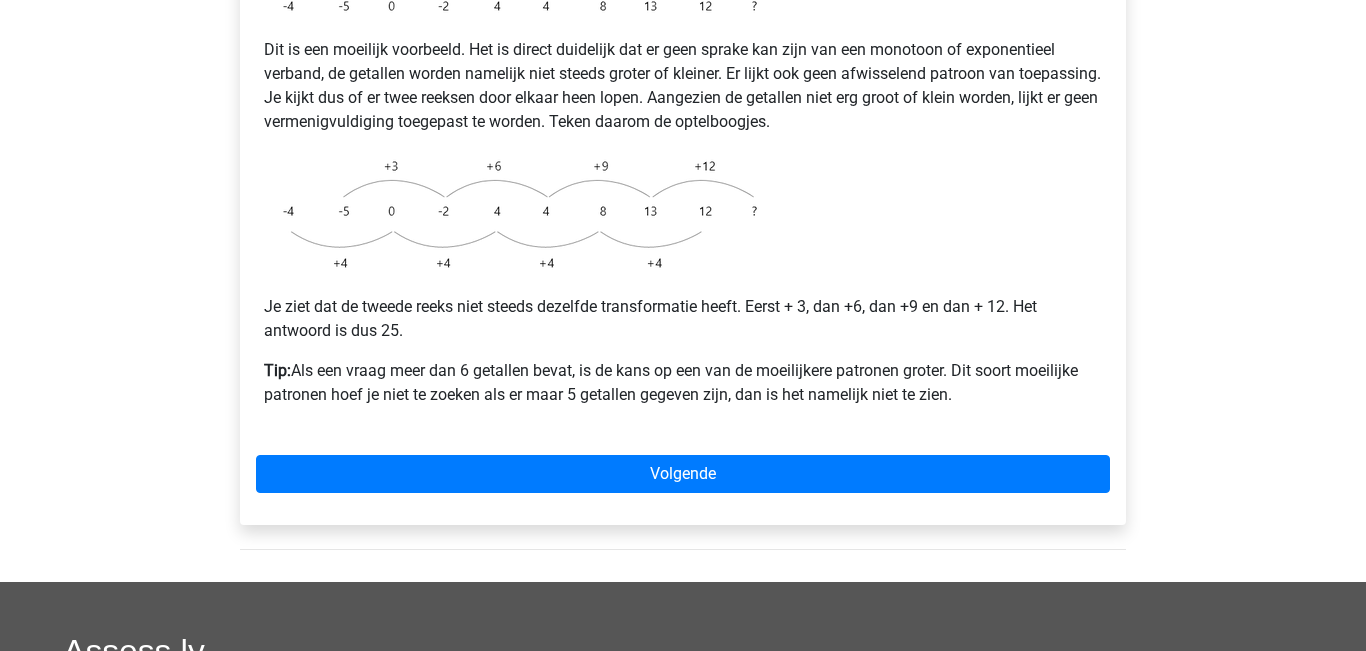 scroll, scrollTop: 406, scrollLeft: 0, axis: vertical 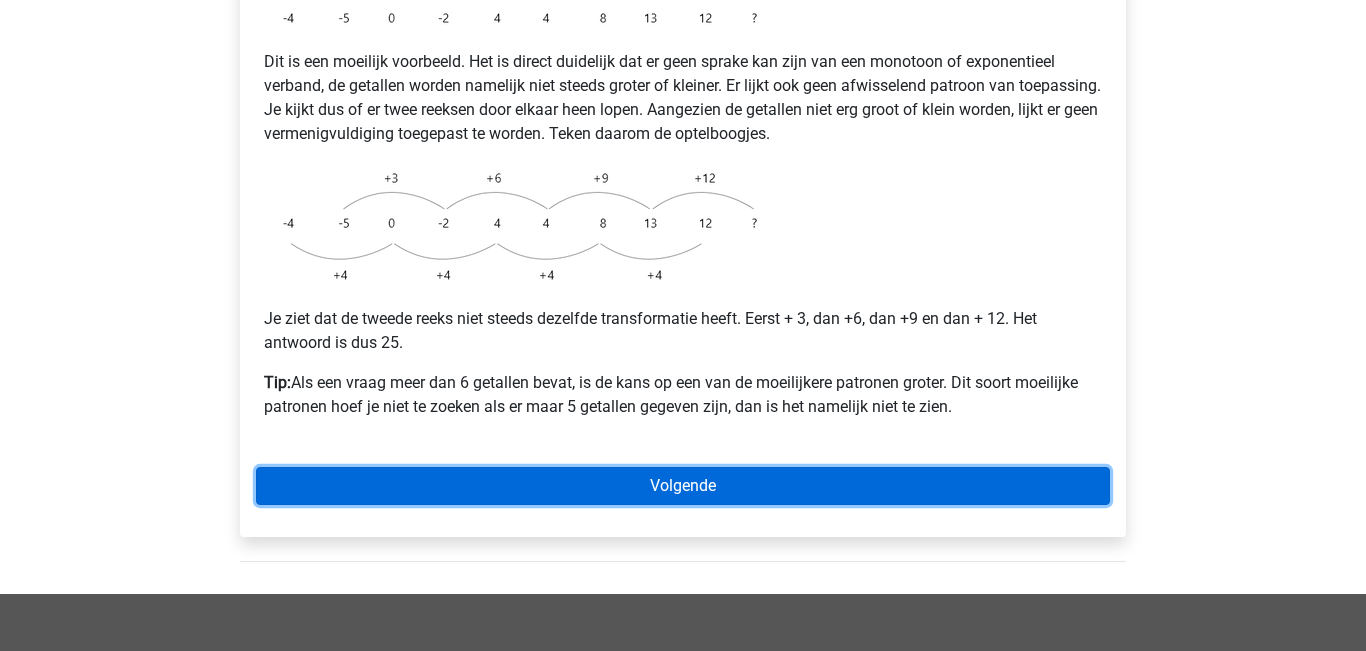 click on "Volgende" at bounding box center [683, 486] 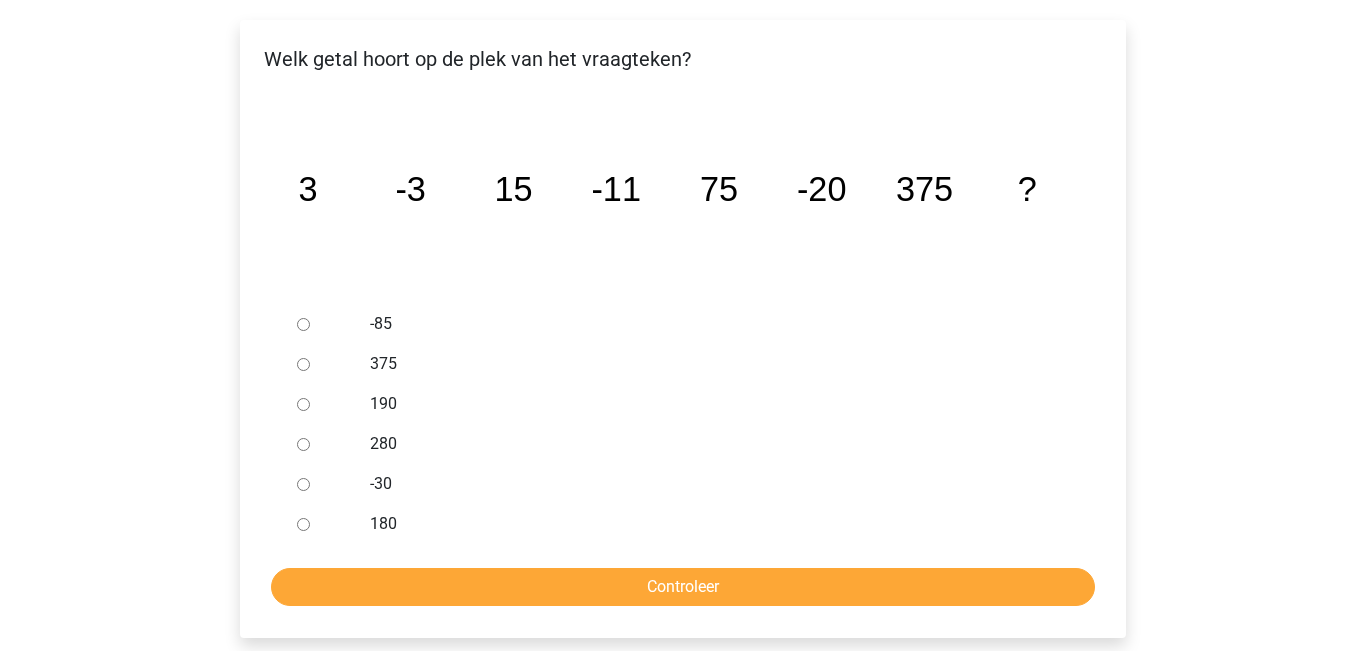 scroll, scrollTop: 337, scrollLeft: 0, axis: vertical 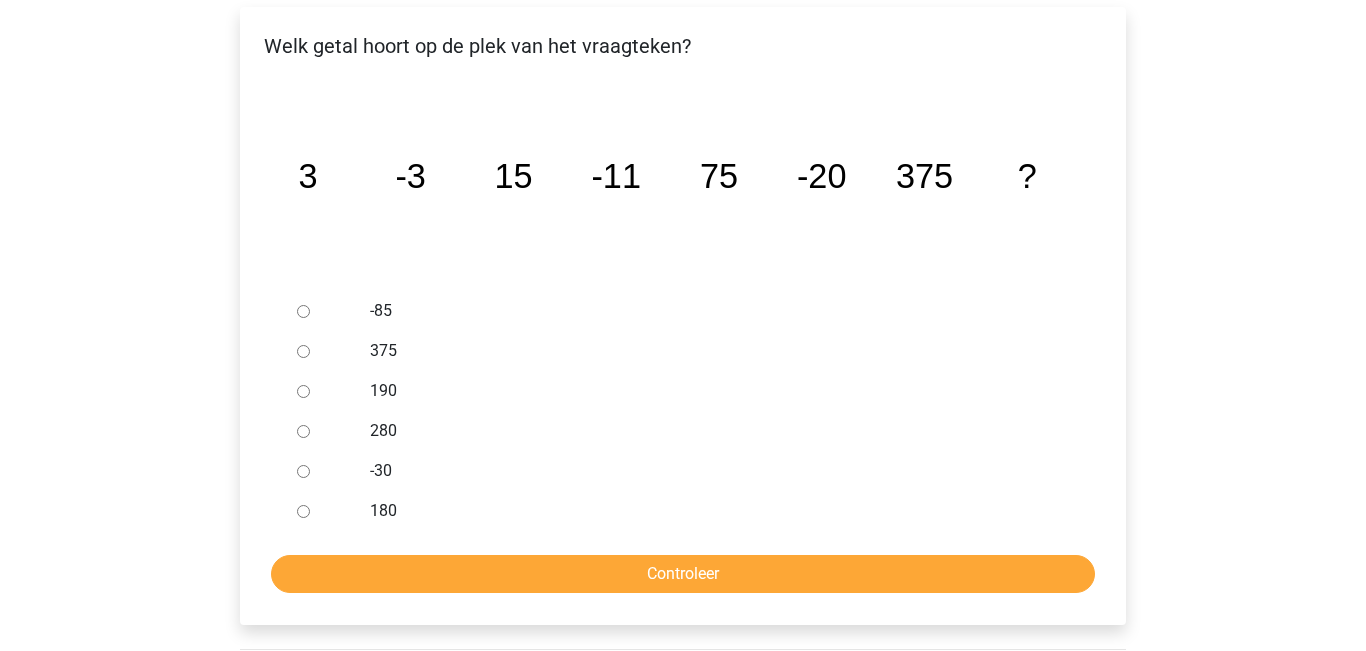 click on "-85" at bounding box center (303, 311) 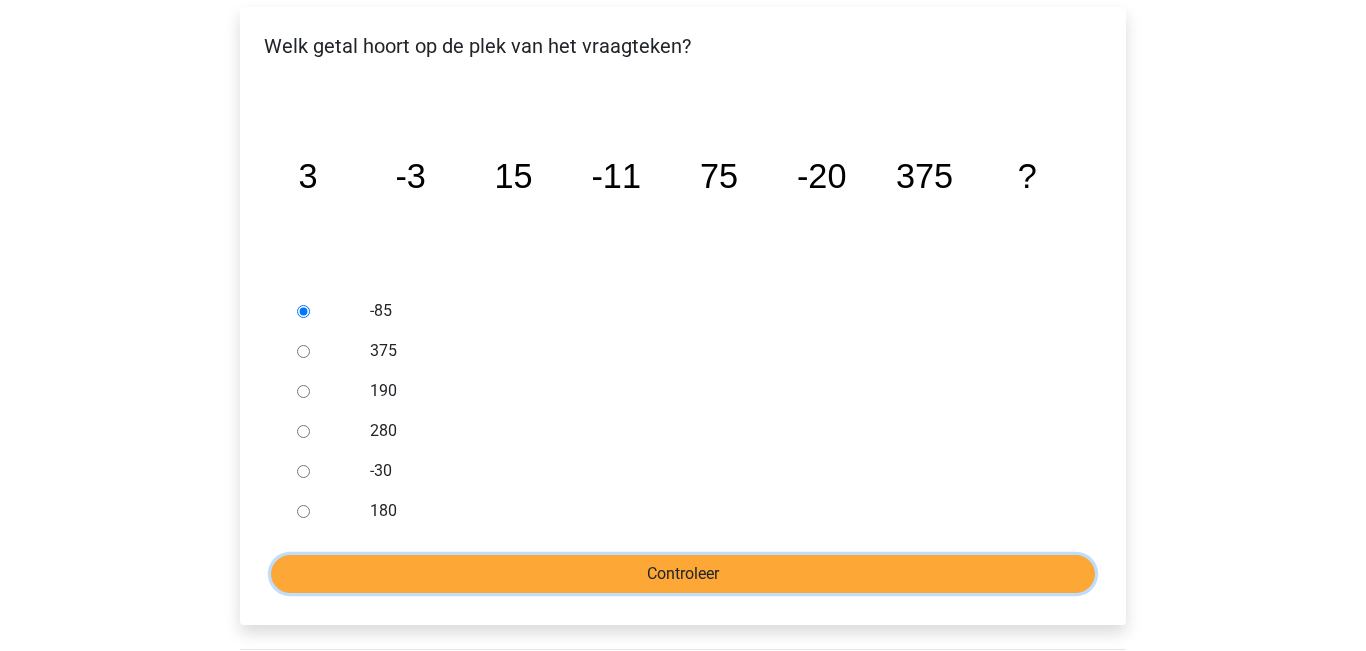 click on "Controleer" at bounding box center (683, 574) 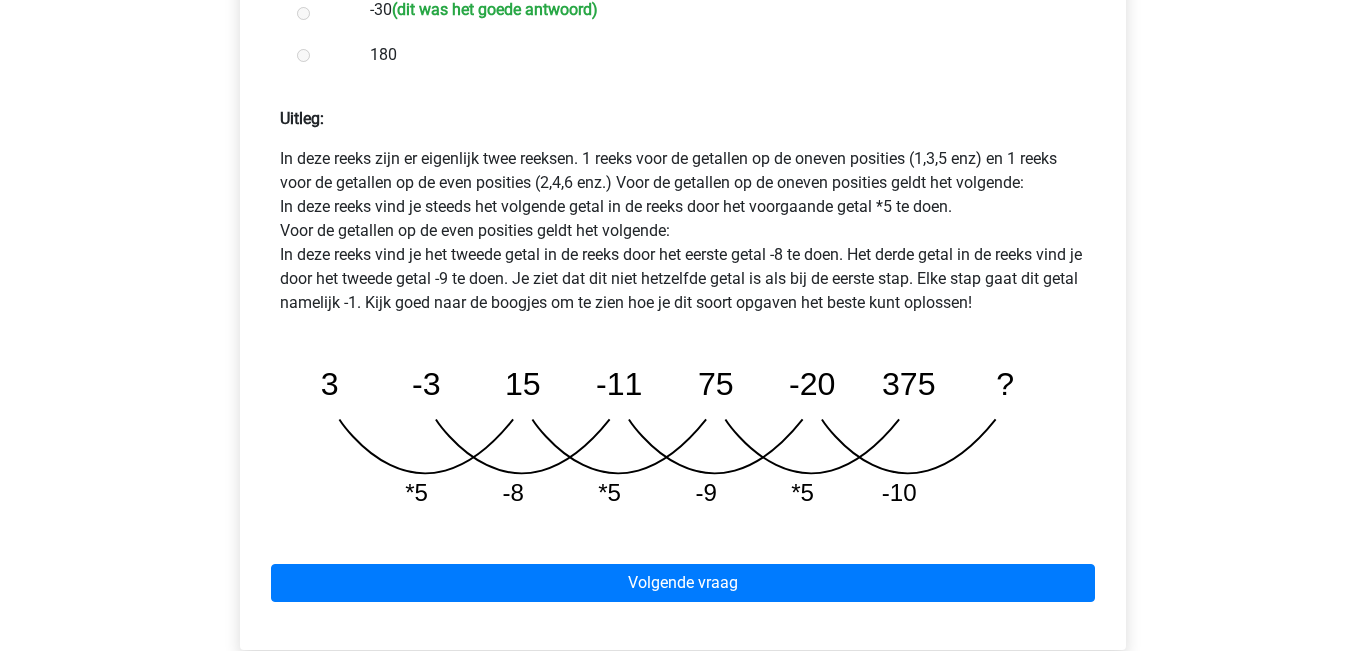 scroll, scrollTop: 805, scrollLeft: 0, axis: vertical 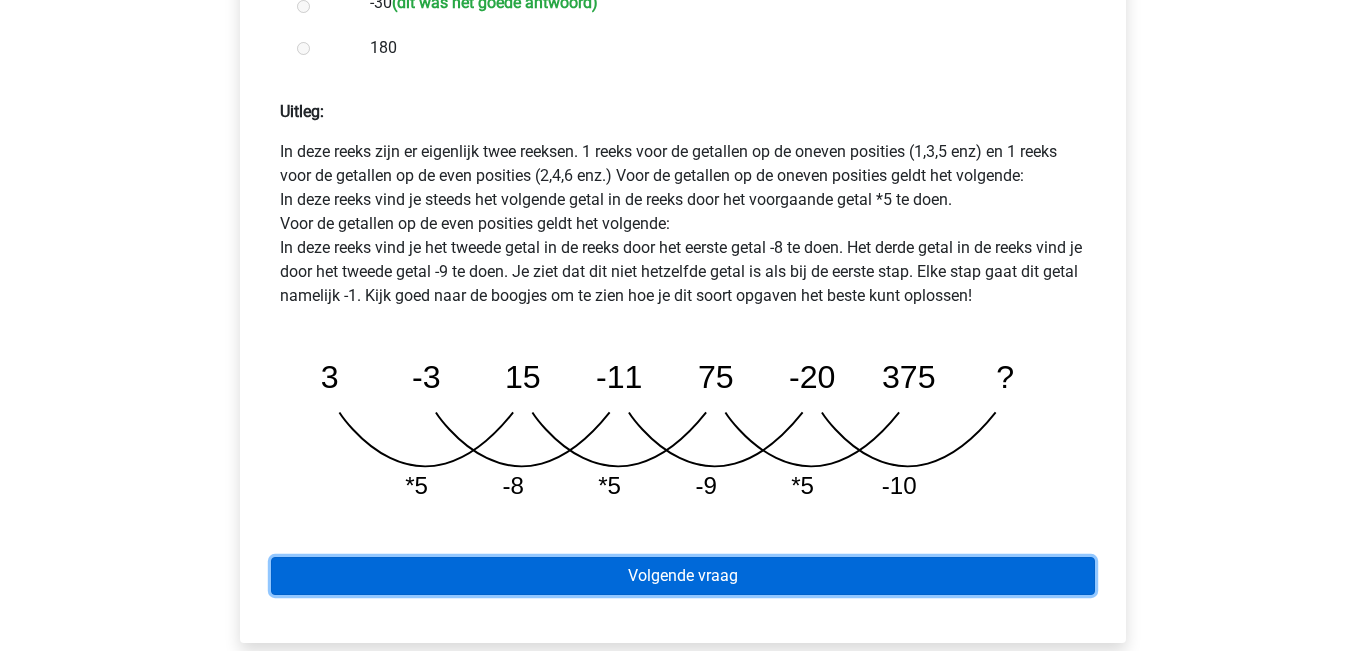 click on "Volgende vraag" at bounding box center (683, 576) 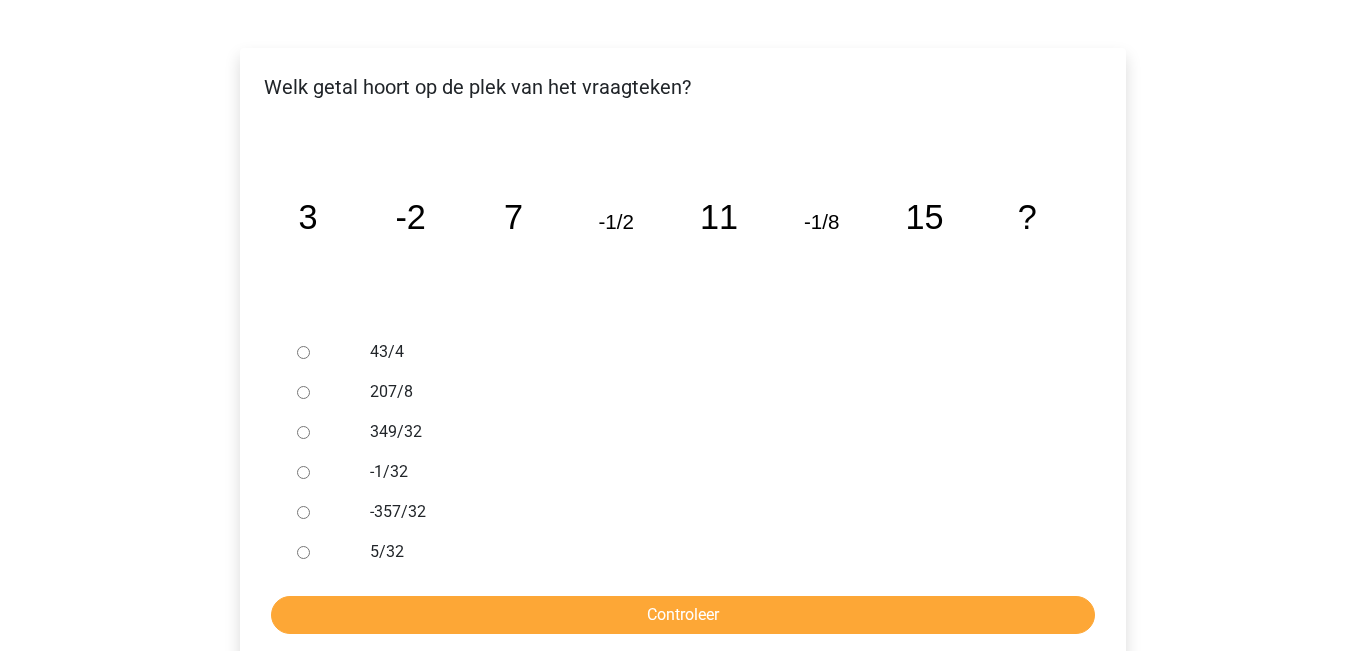 scroll, scrollTop: 302, scrollLeft: 0, axis: vertical 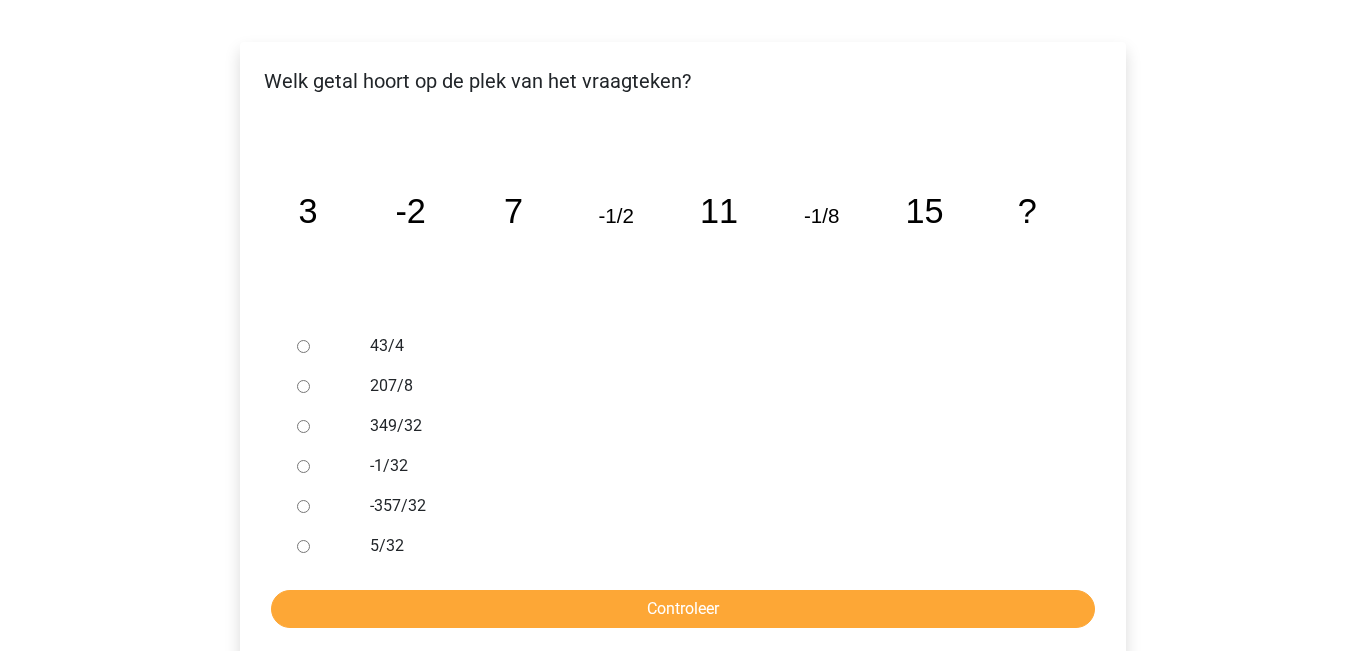 click on "-1/32" at bounding box center (303, 466) 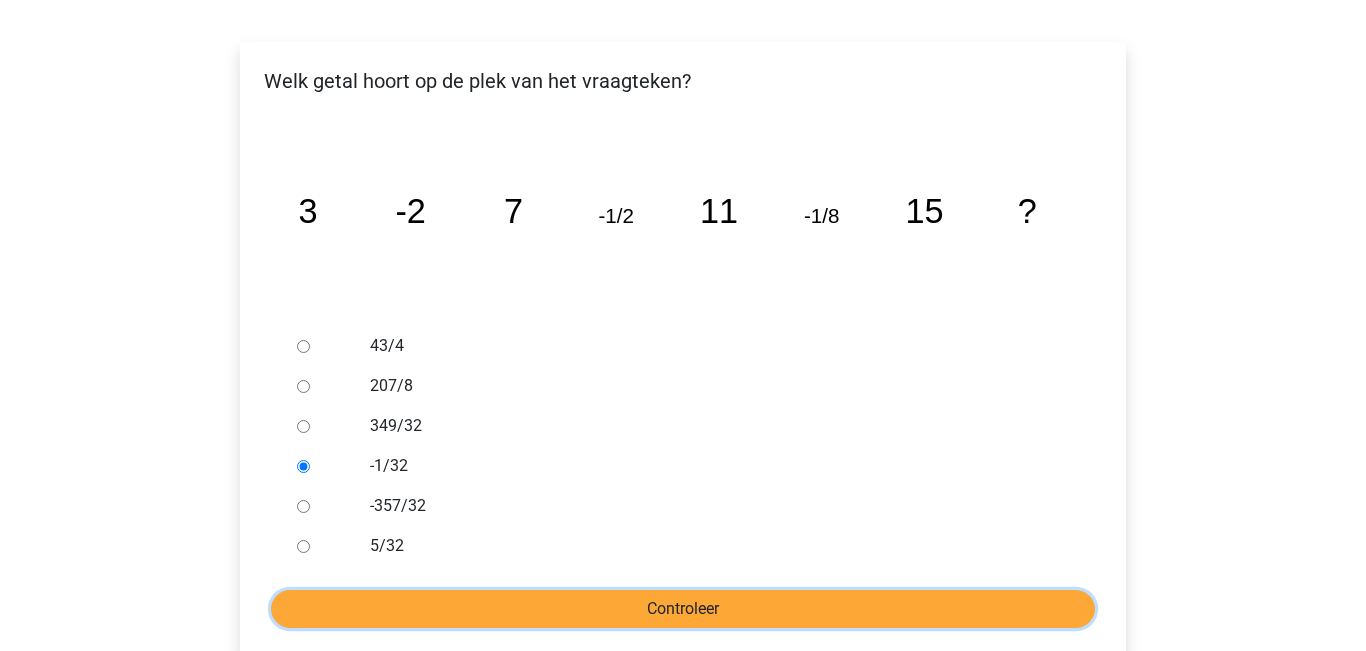 click on "Controleer" at bounding box center (683, 609) 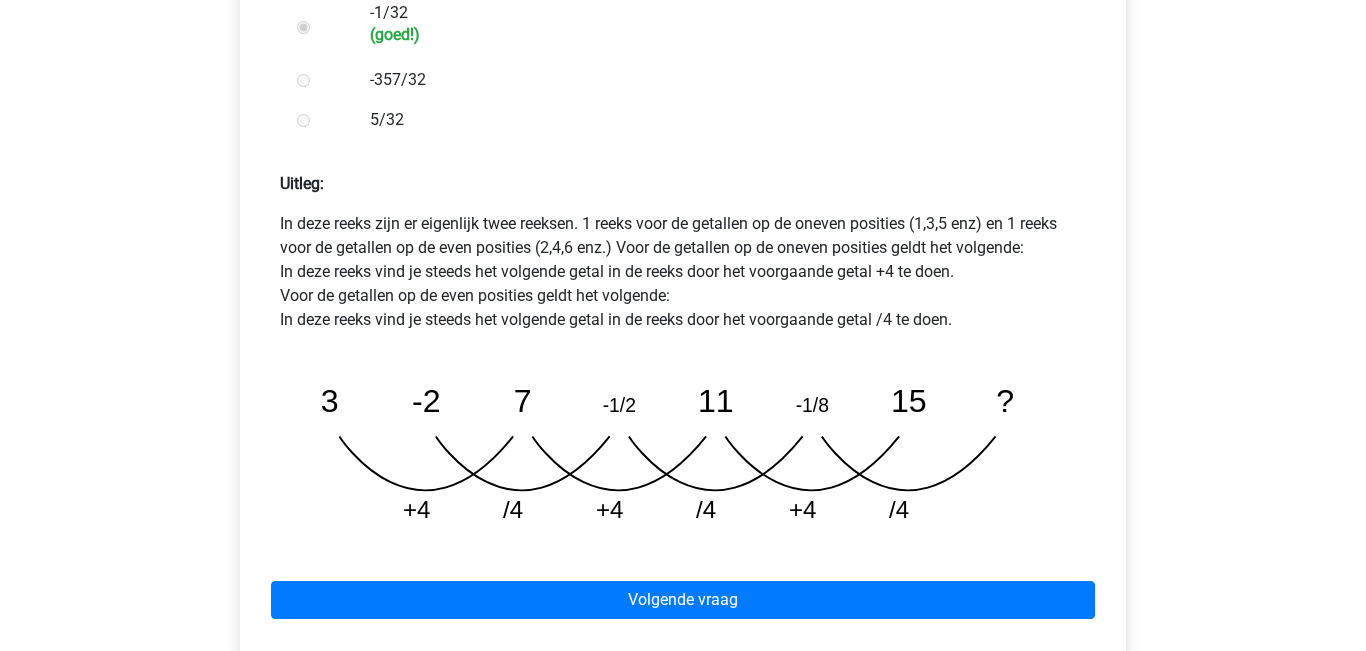 scroll, scrollTop: 758, scrollLeft: 0, axis: vertical 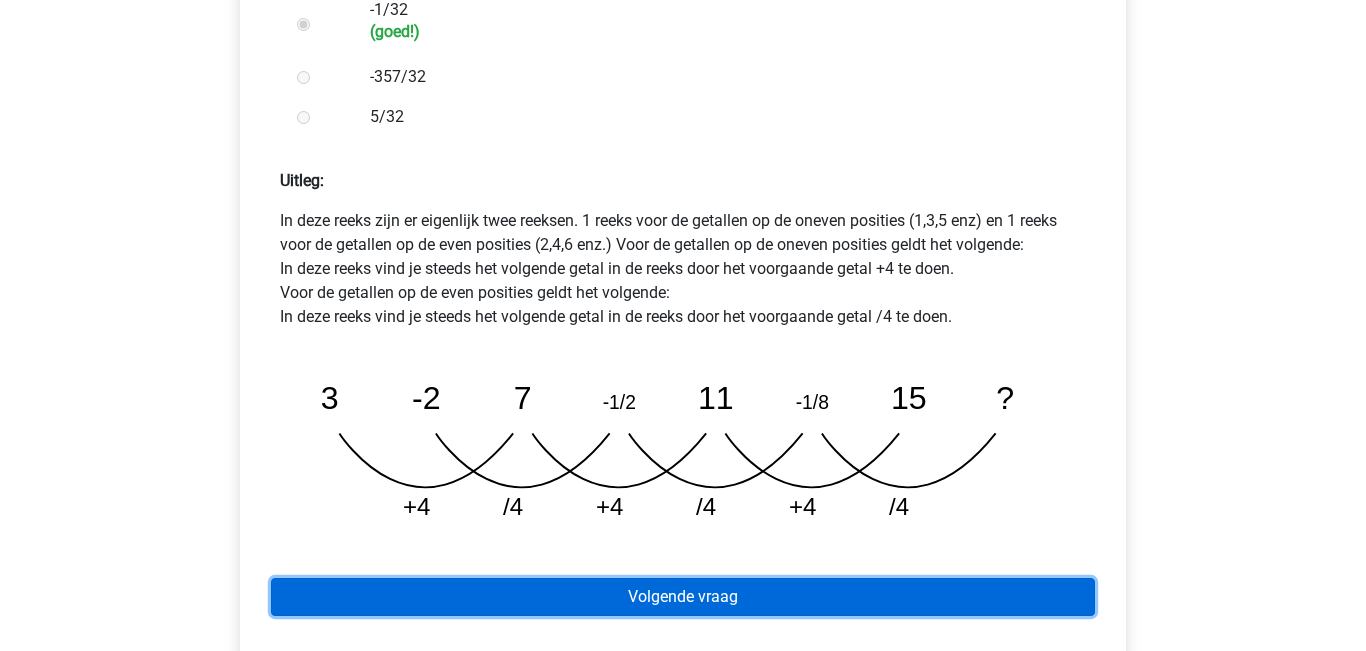 click on "Volgende vraag" at bounding box center (683, 597) 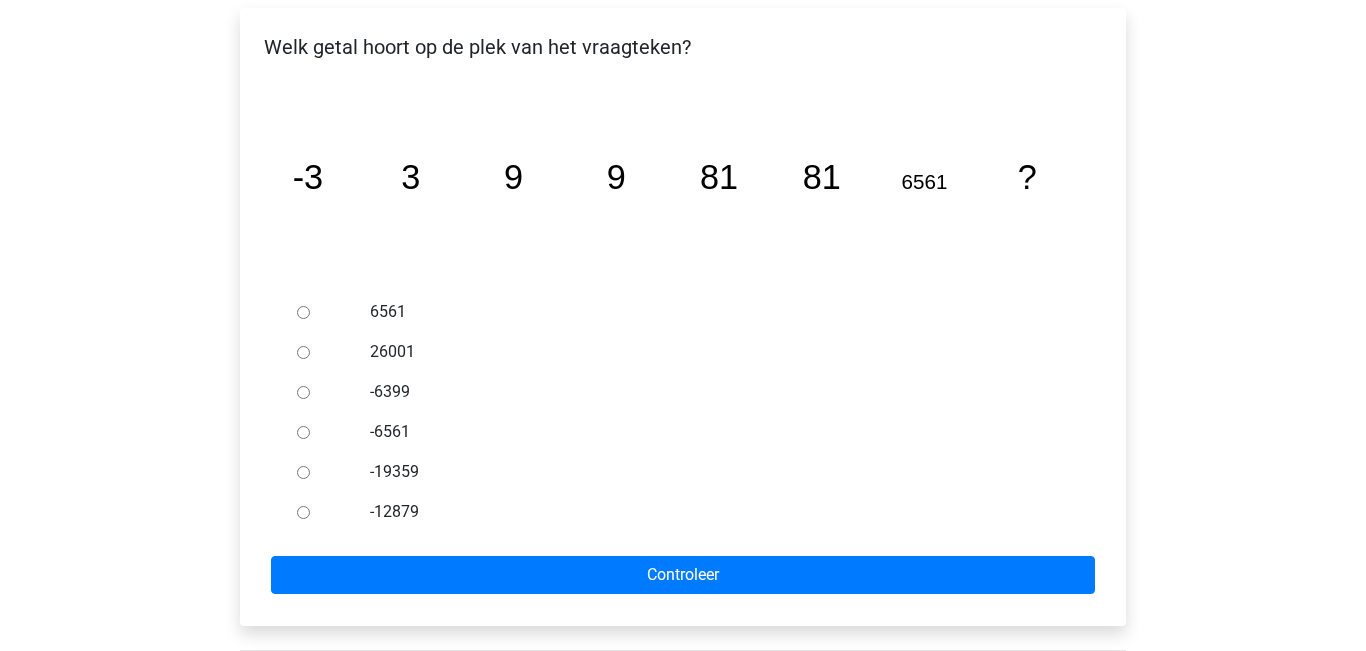 scroll, scrollTop: 339, scrollLeft: 0, axis: vertical 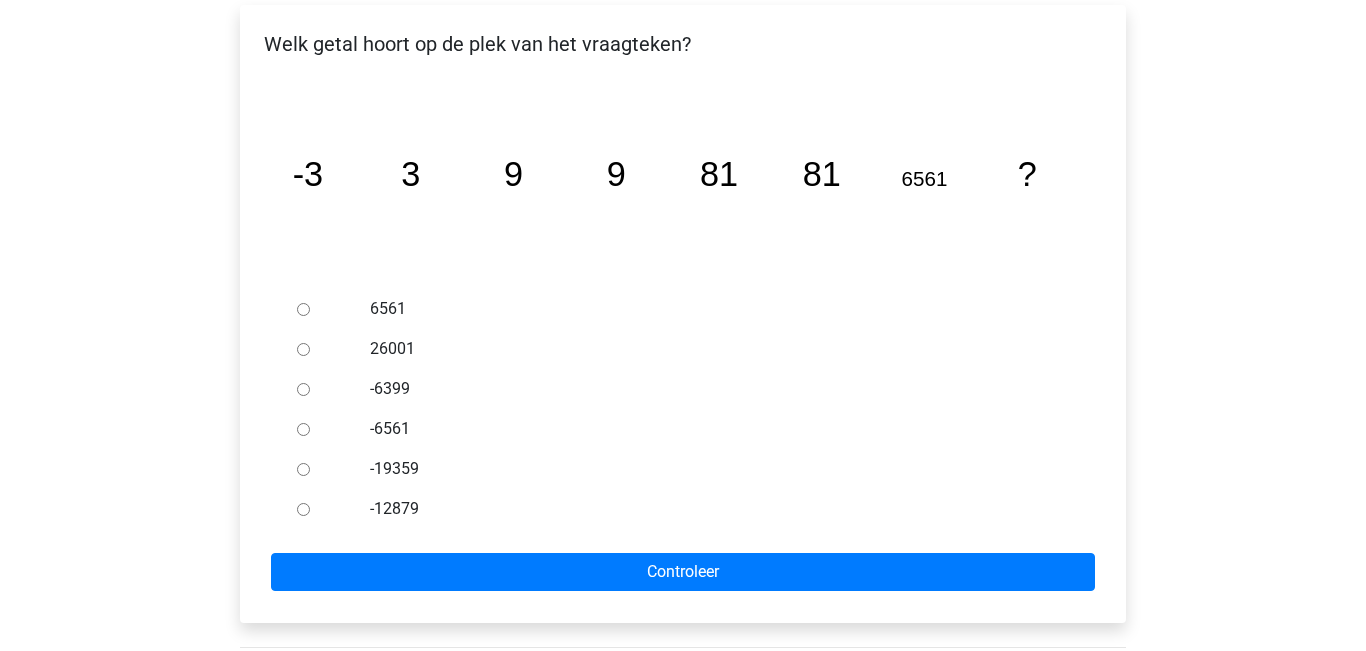 click at bounding box center [322, 309] 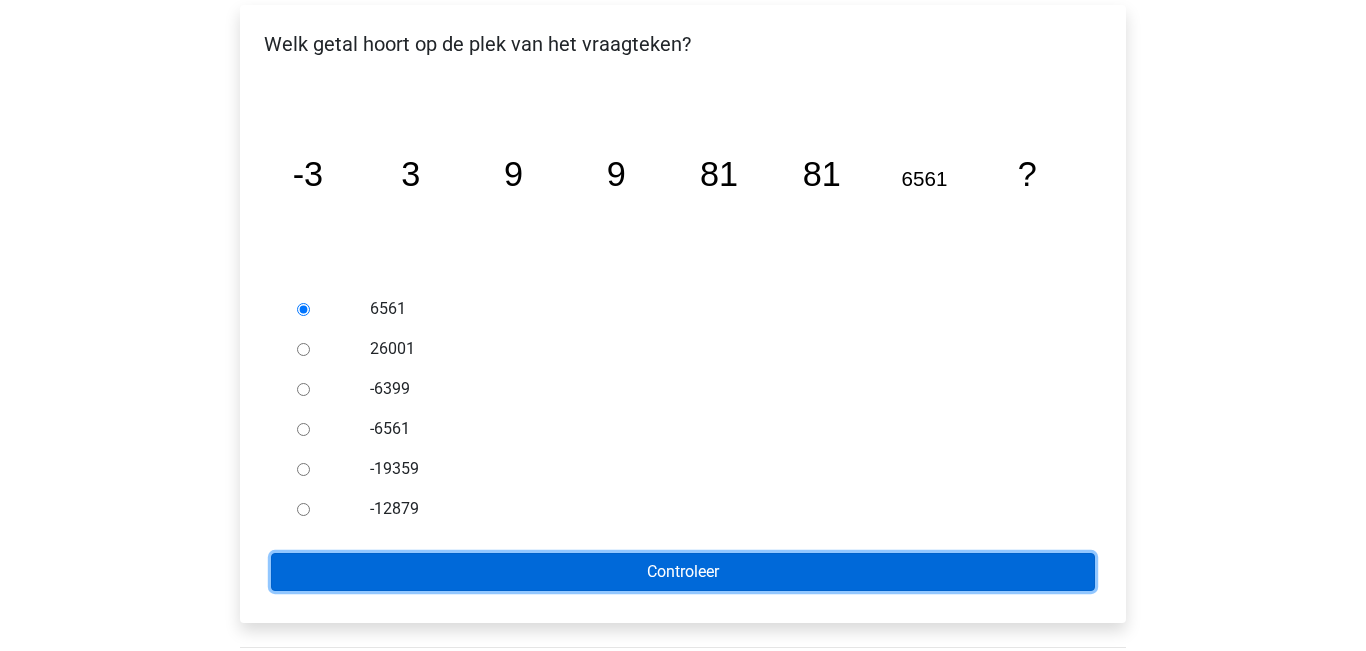click on "Controleer" at bounding box center (683, 572) 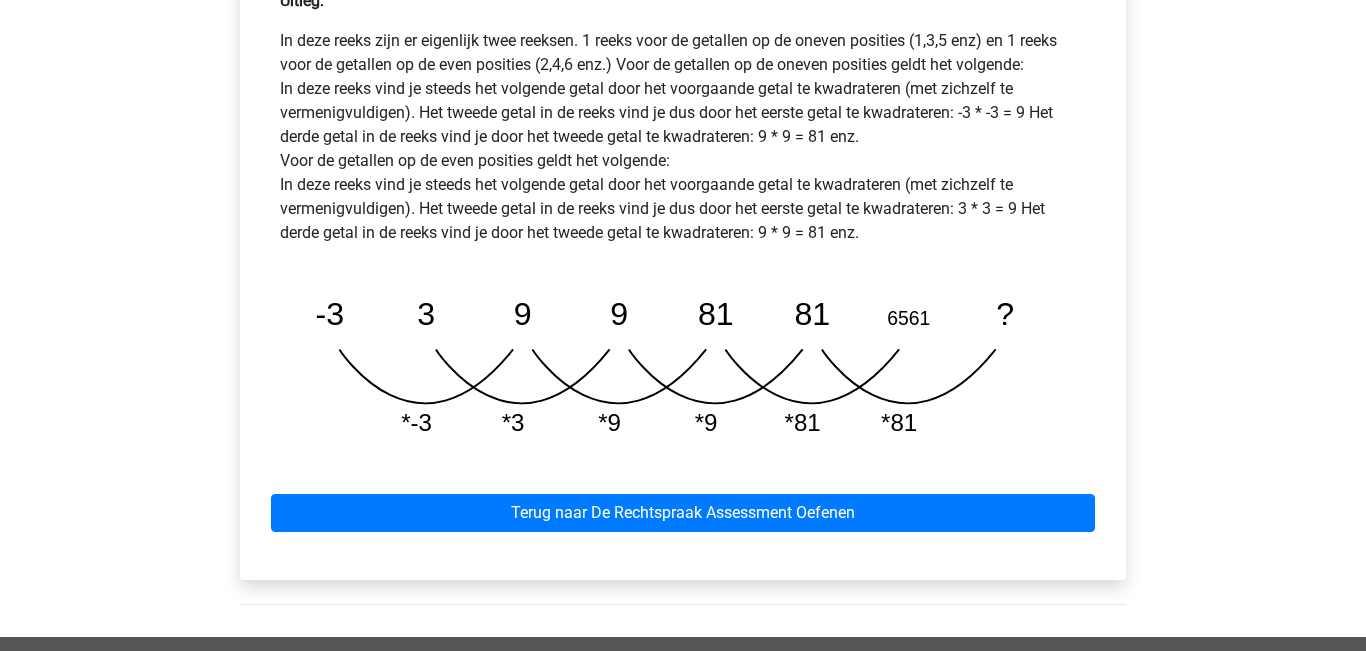 scroll, scrollTop: 944, scrollLeft: 0, axis: vertical 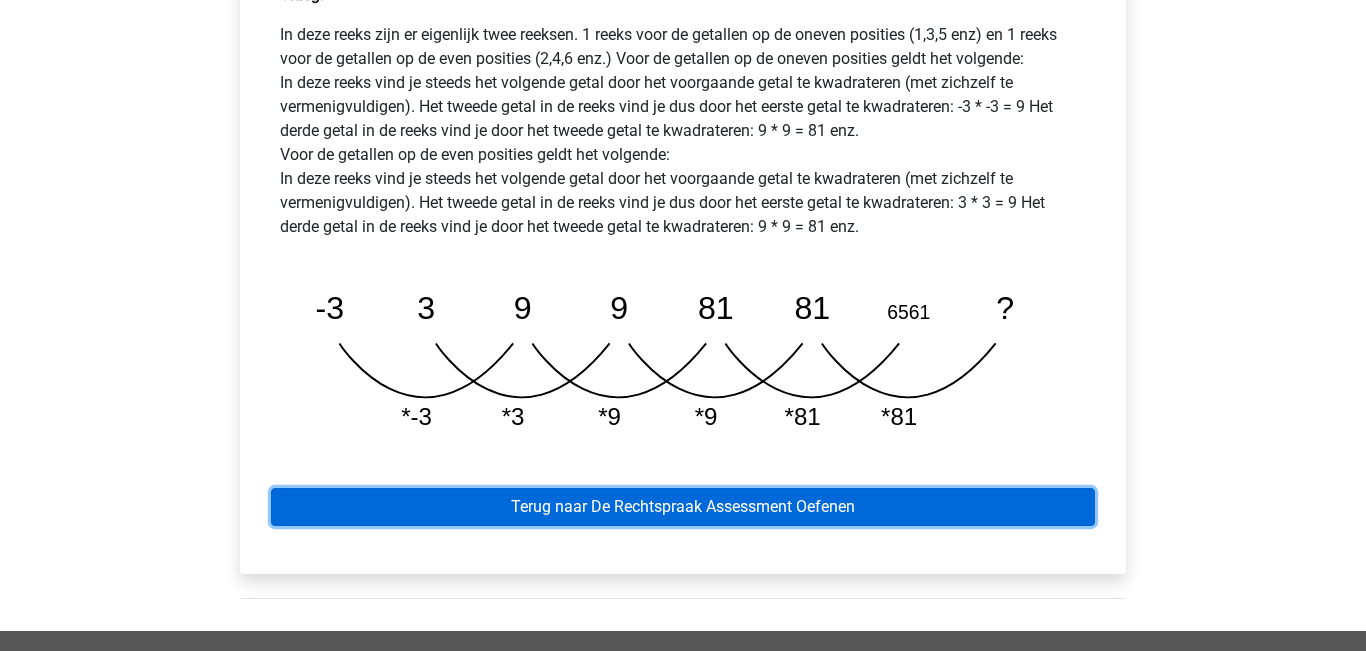 click on "Terug naar De Rechtspraak Assessment Oefenen" at bounding box center [683, 507] 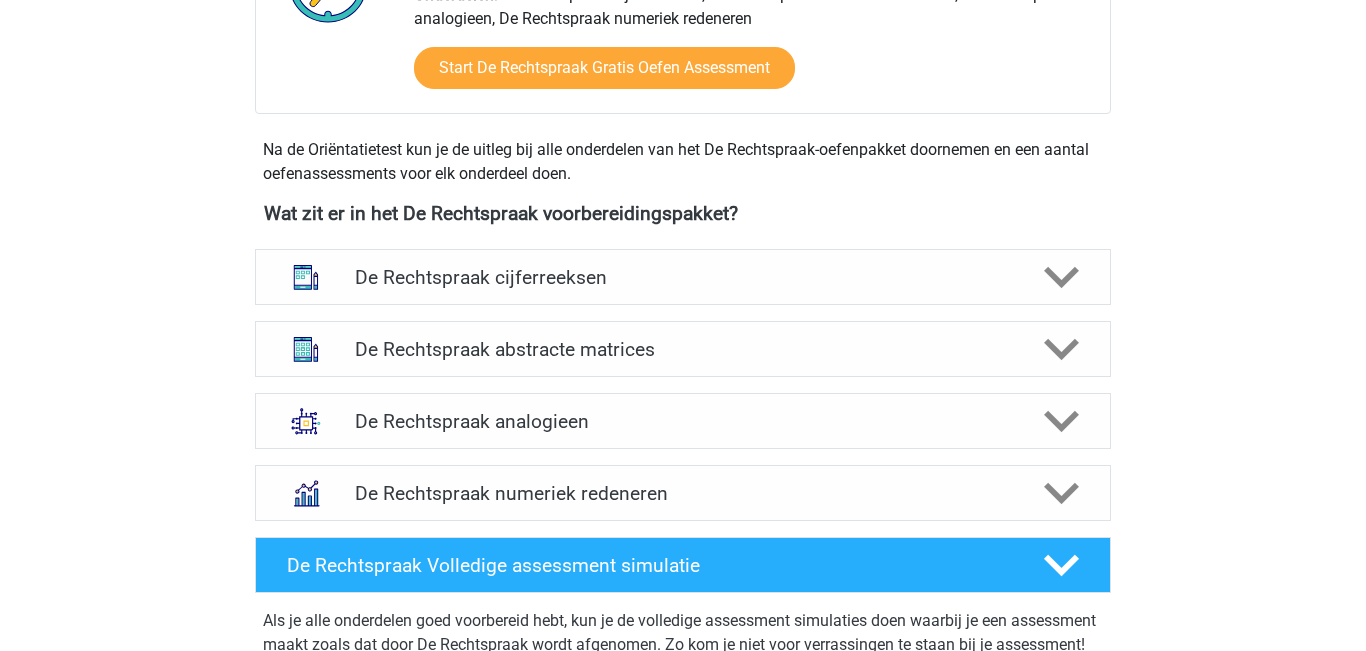 scroll, scrollTop: 832, scrollLeft: 0, axis: vertical 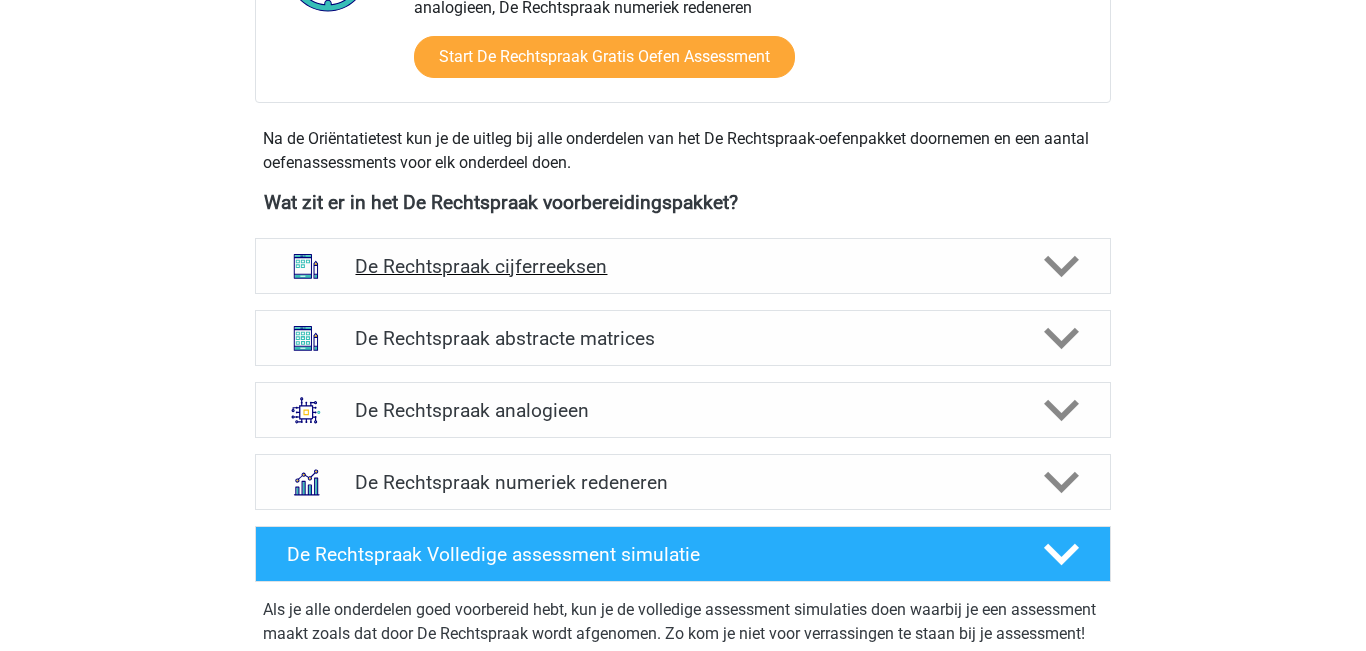 click on "De Rechtspraak cijferreeksen" at bounding box center (682, 266) 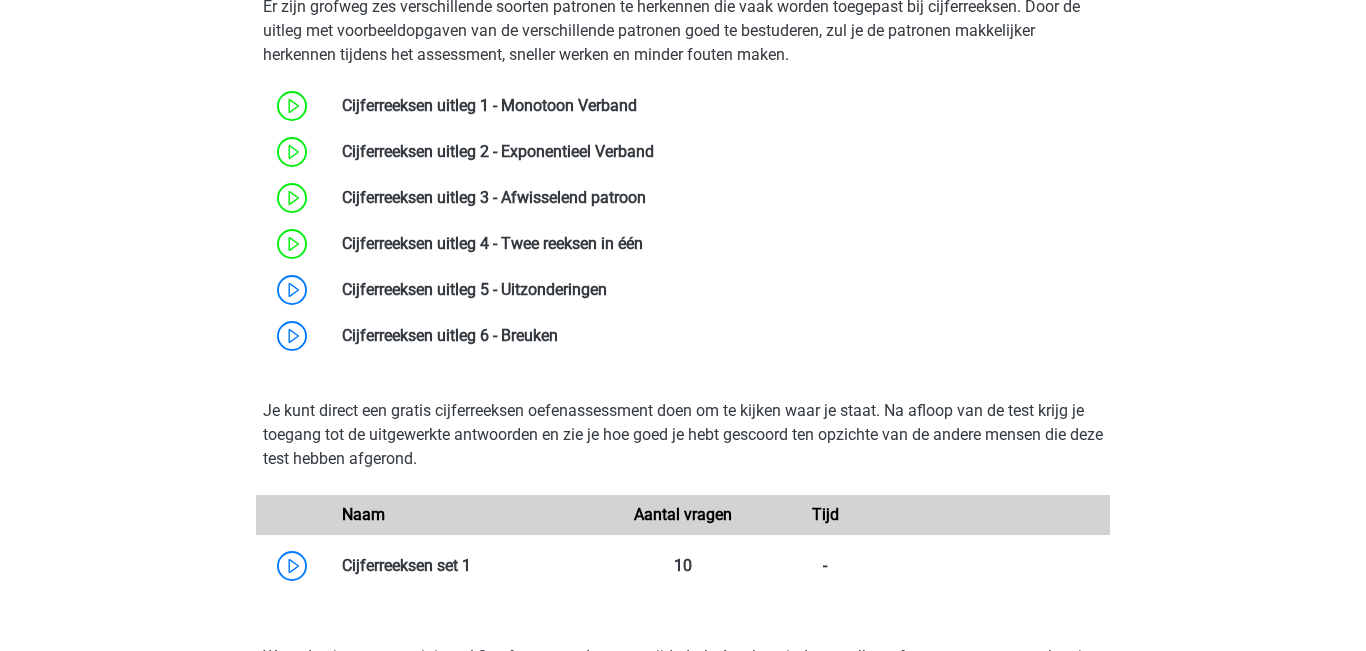 scroll, scrollTop: 1148, scrollLeft: 0, axis: vertical 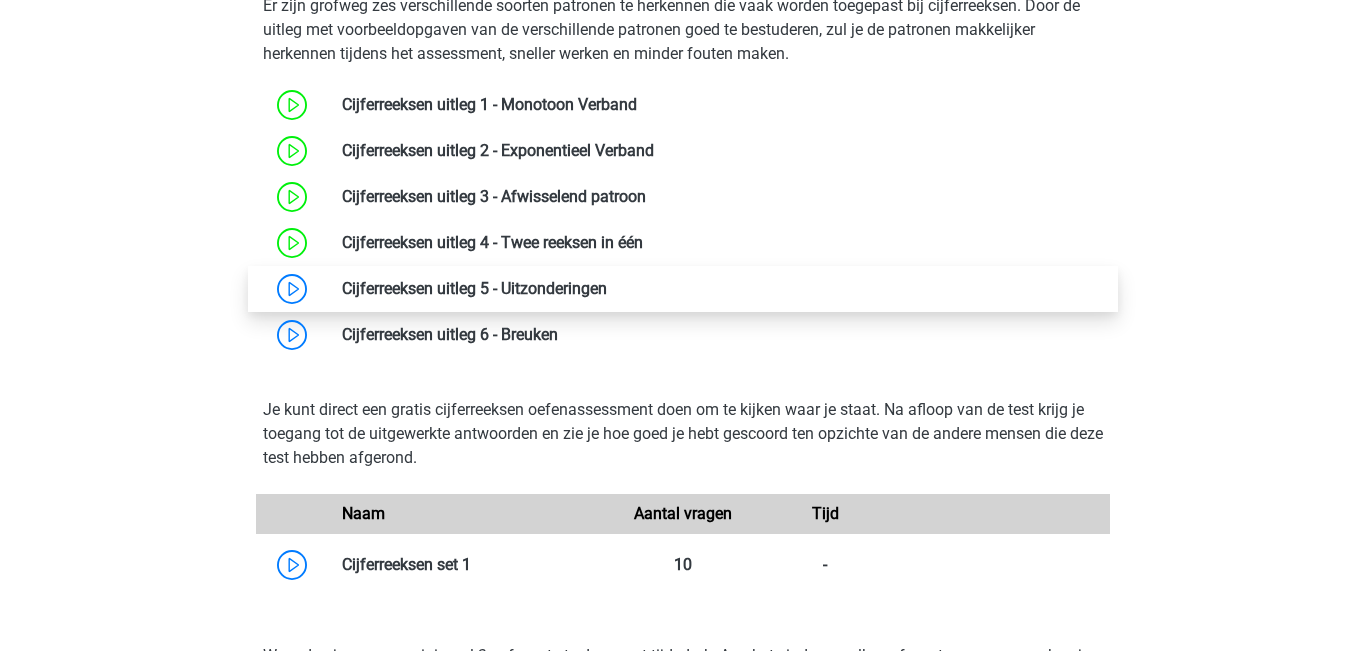 click at bounding box center (607, 288) 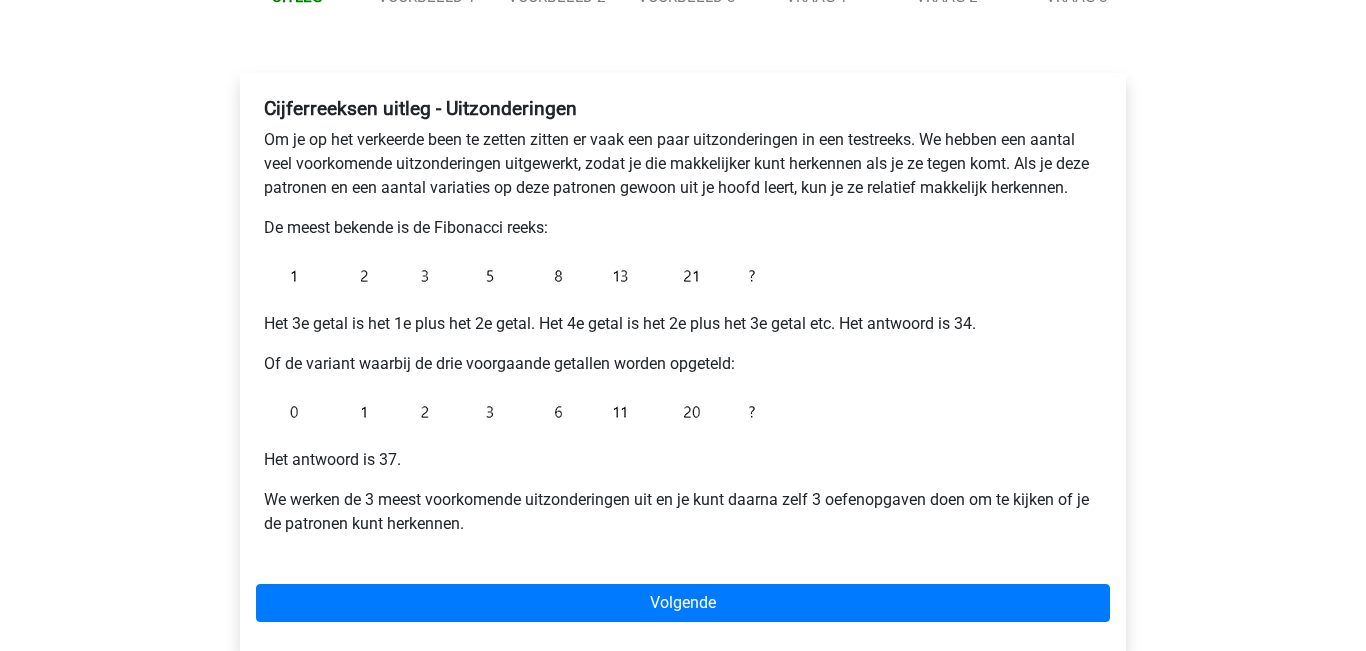 scroll, scrollTop: 273, scrollLeft: 0, axis: vertical 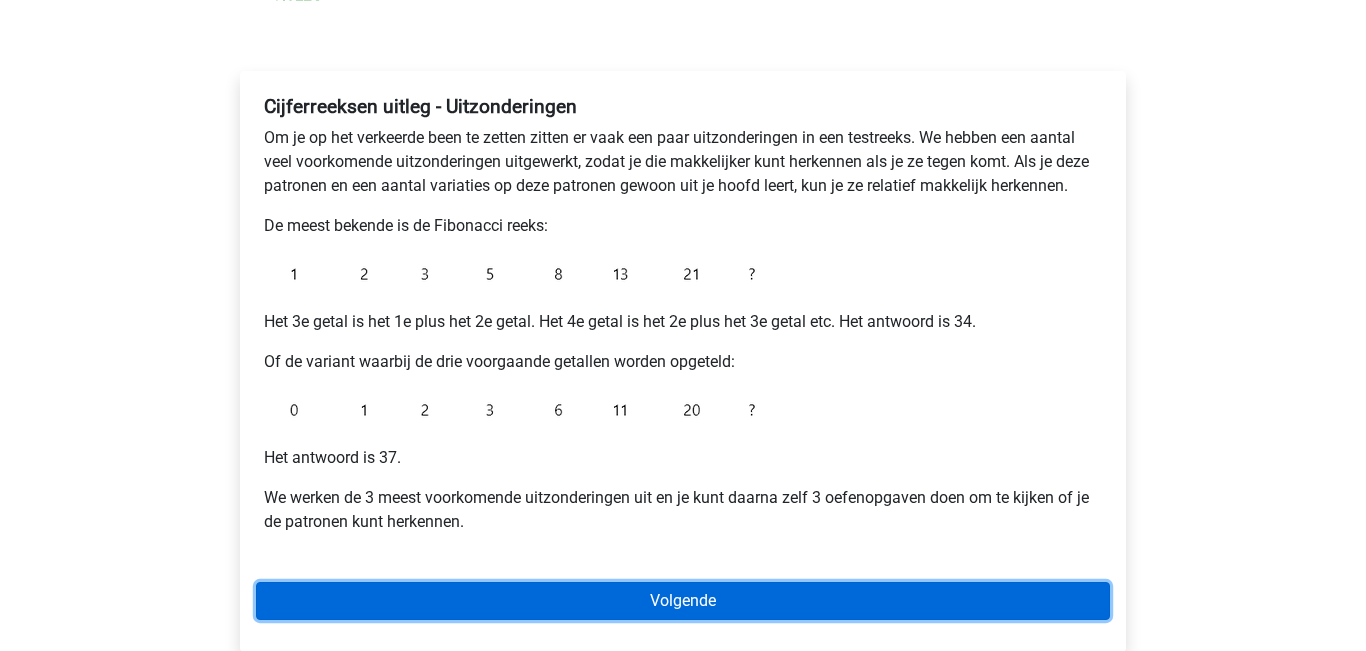 click on "Volgende" at bounding box center [683, 601] 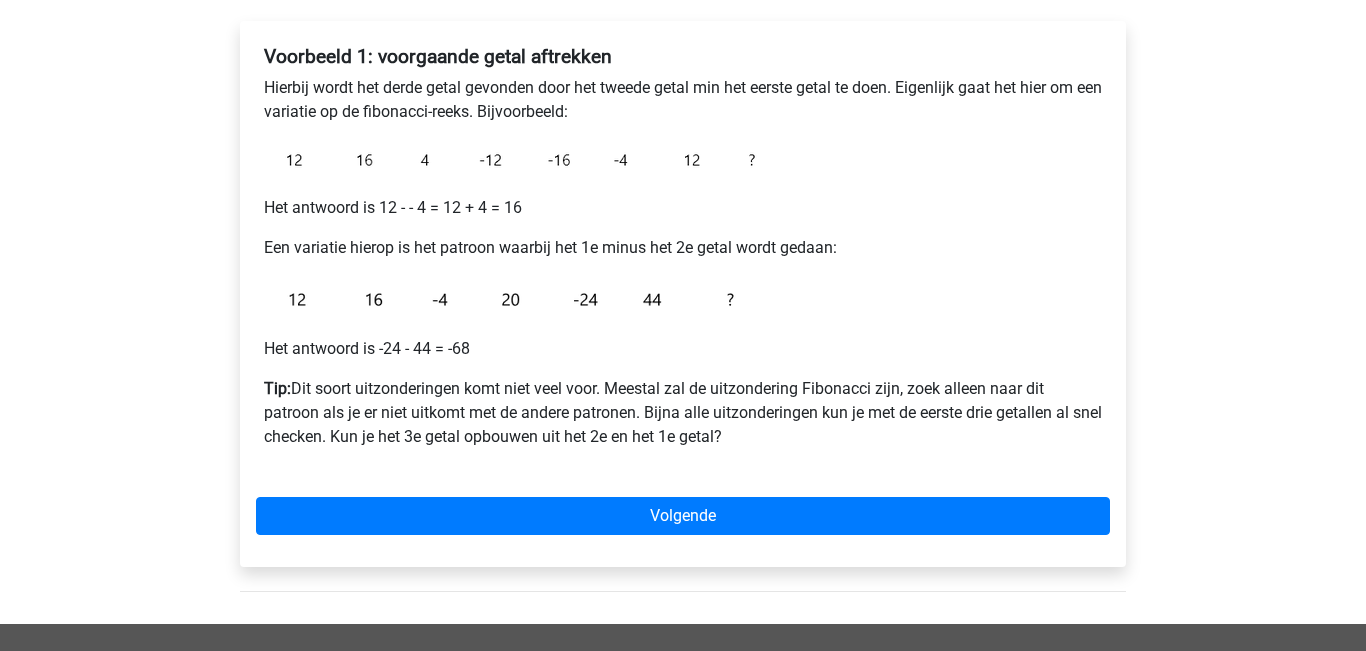 scroll, scrollTop: 324, scrollLeft: 0, axis: vertical 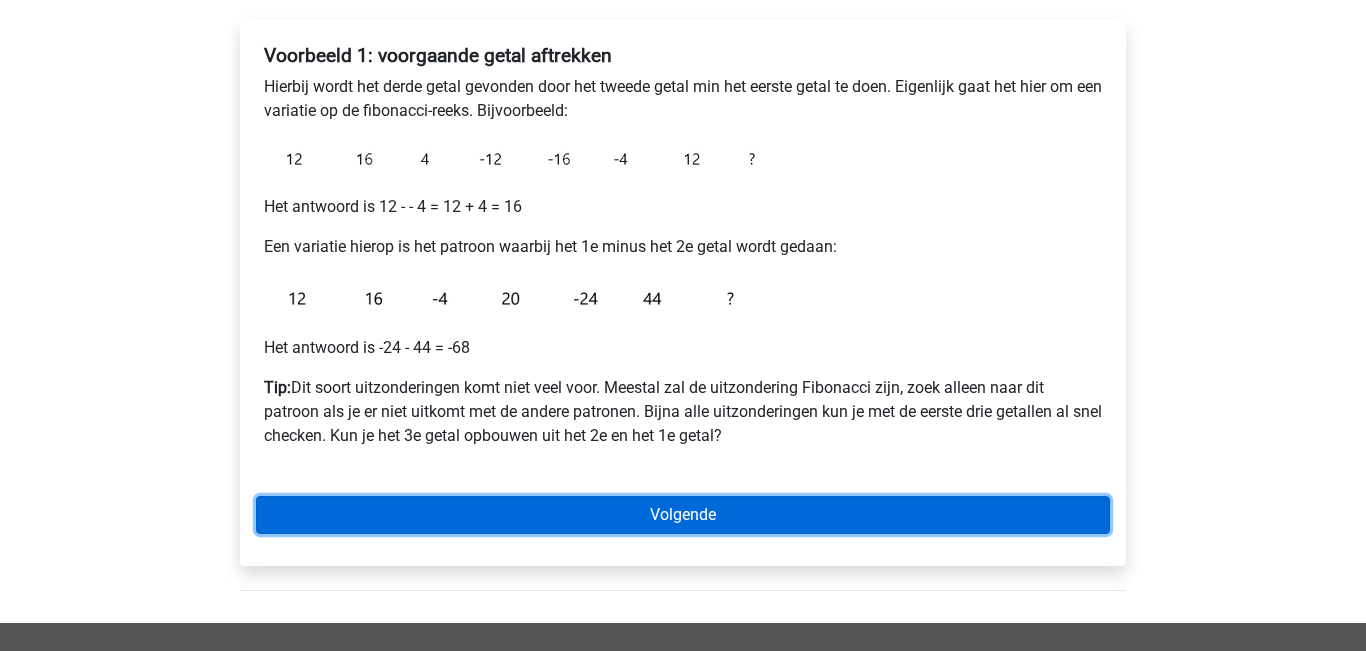 click on "Volgende" at bounding box center [683, 515] 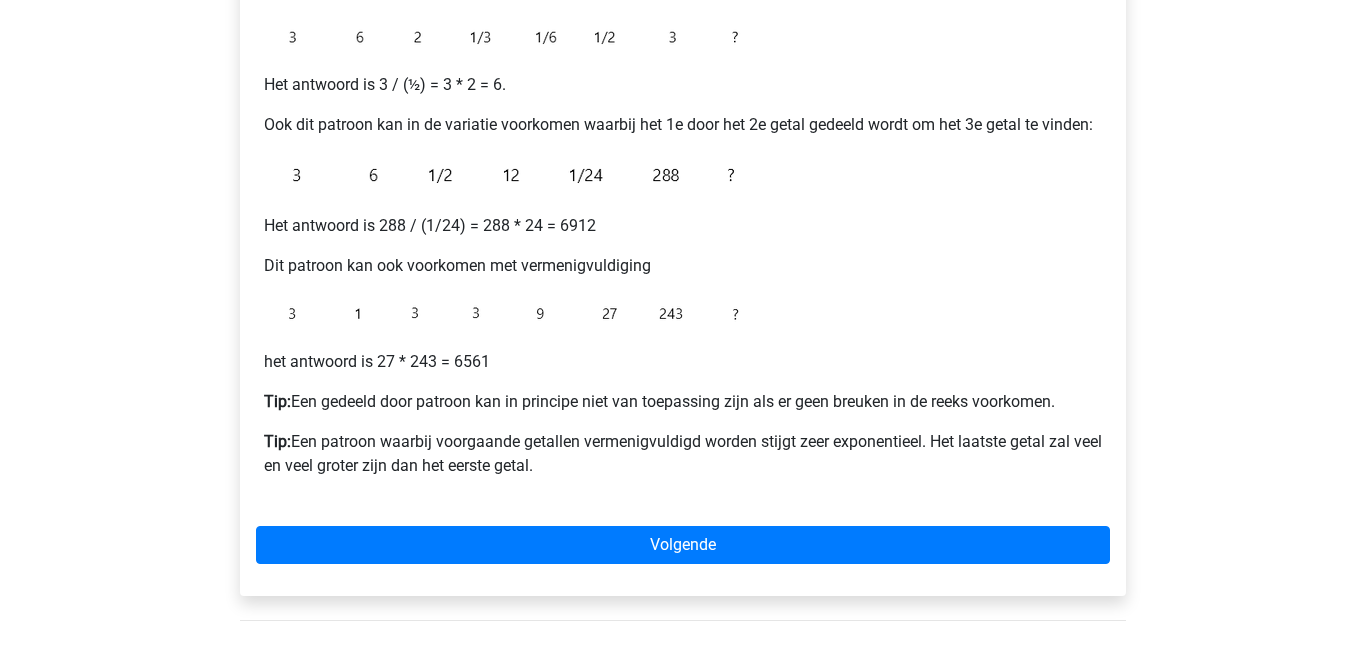 scroll, scrollTop: 425, scrollLeft: 0, axis: vertical 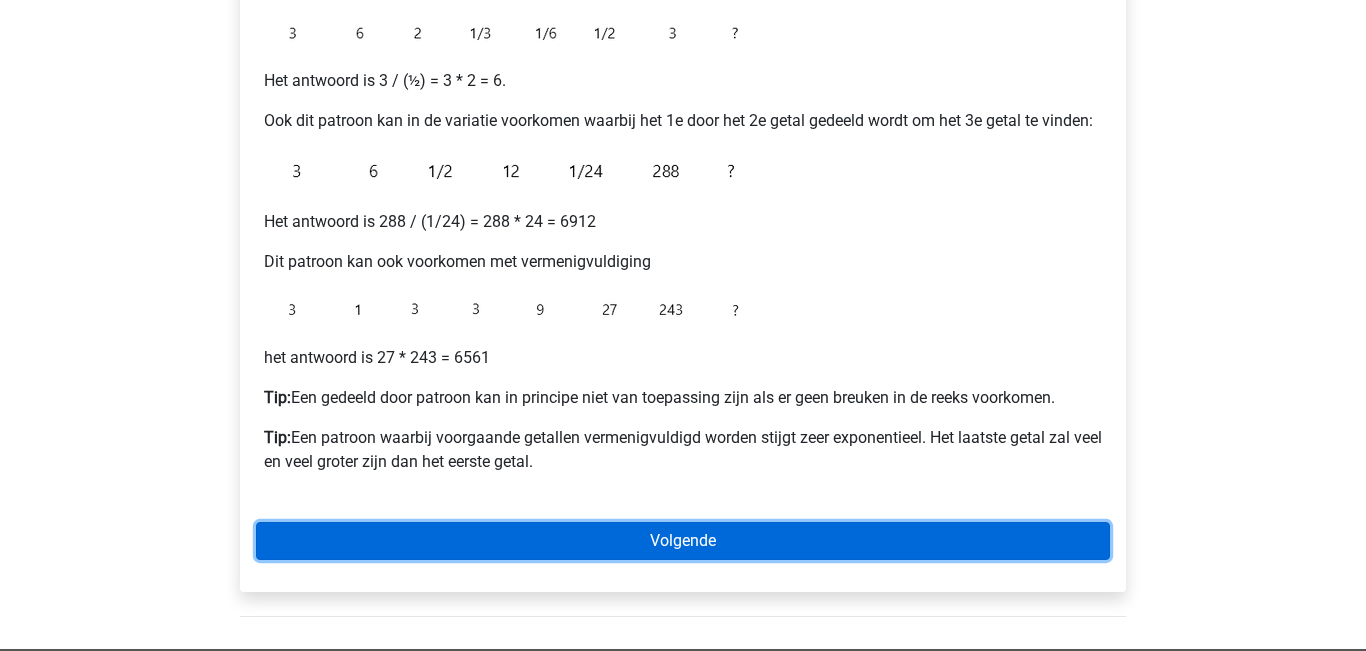 click on "Volgende" at bounding box center (683, 541) 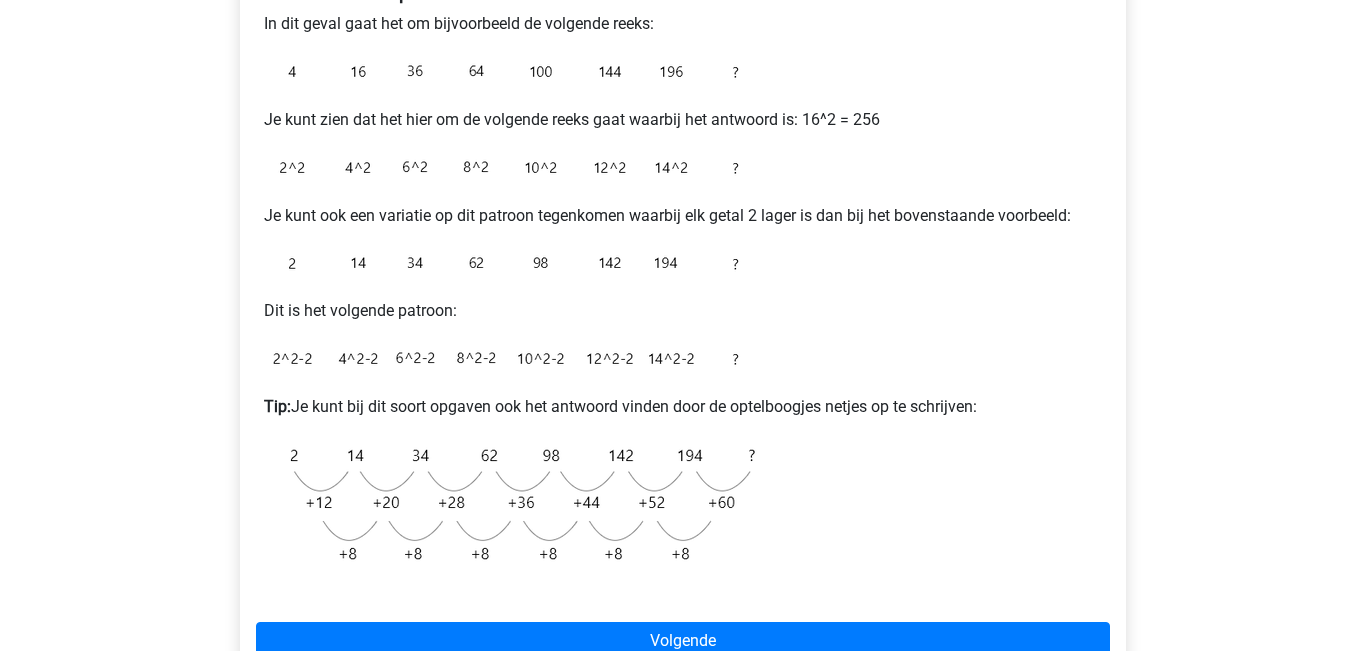 scroll, scrollTop: 433, scrollLeft: 0, axis: vertical 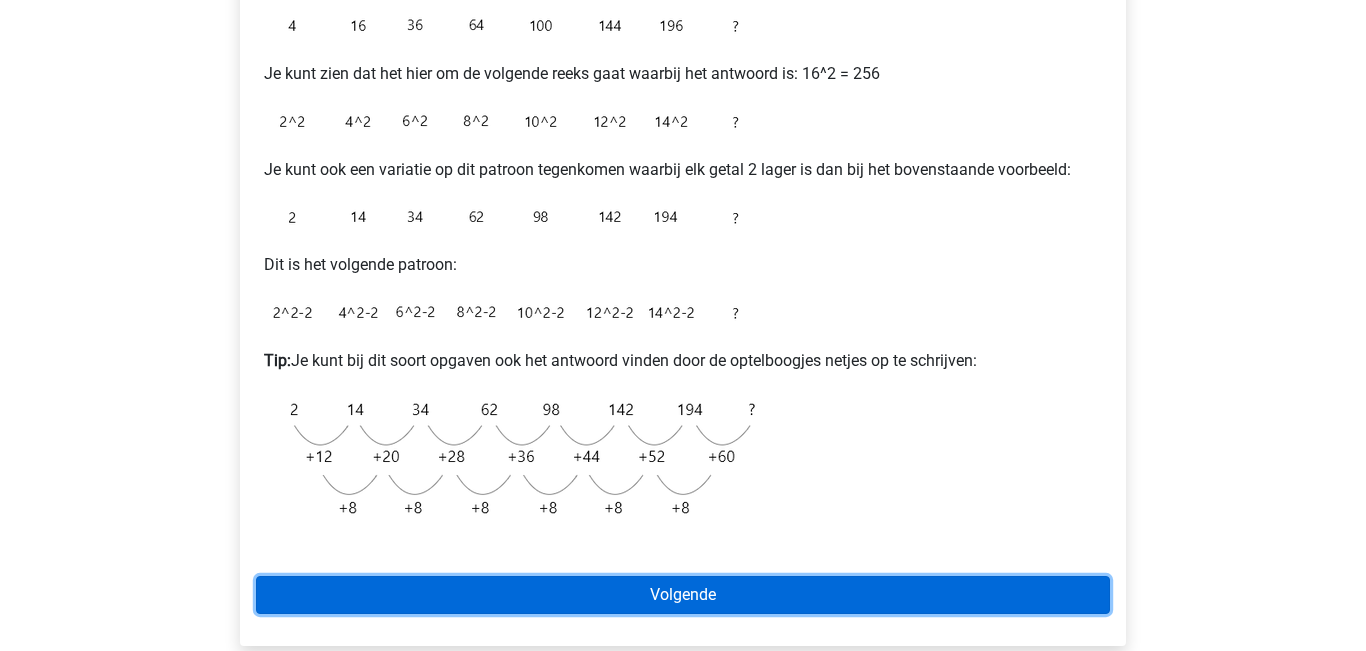 click on "Volgende" at bounding box center [683, 595] 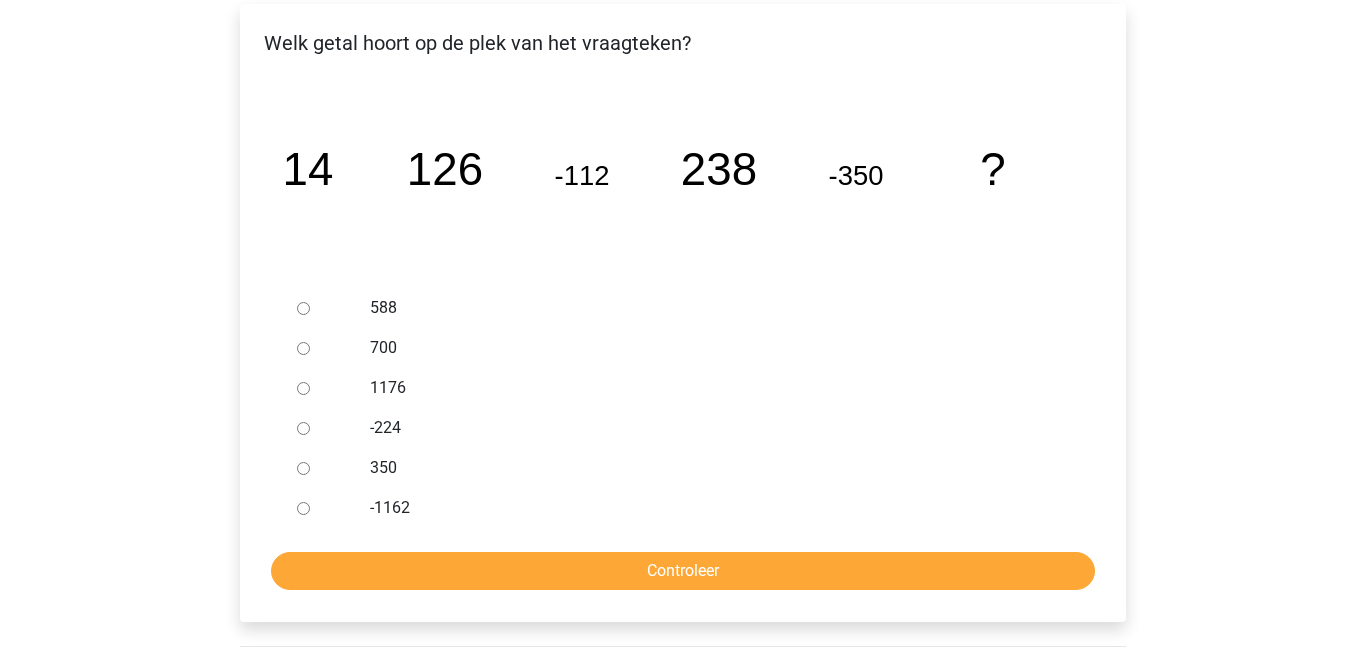 scroll, scrollTop: 337, scrollLeft: 0, axis: vertical 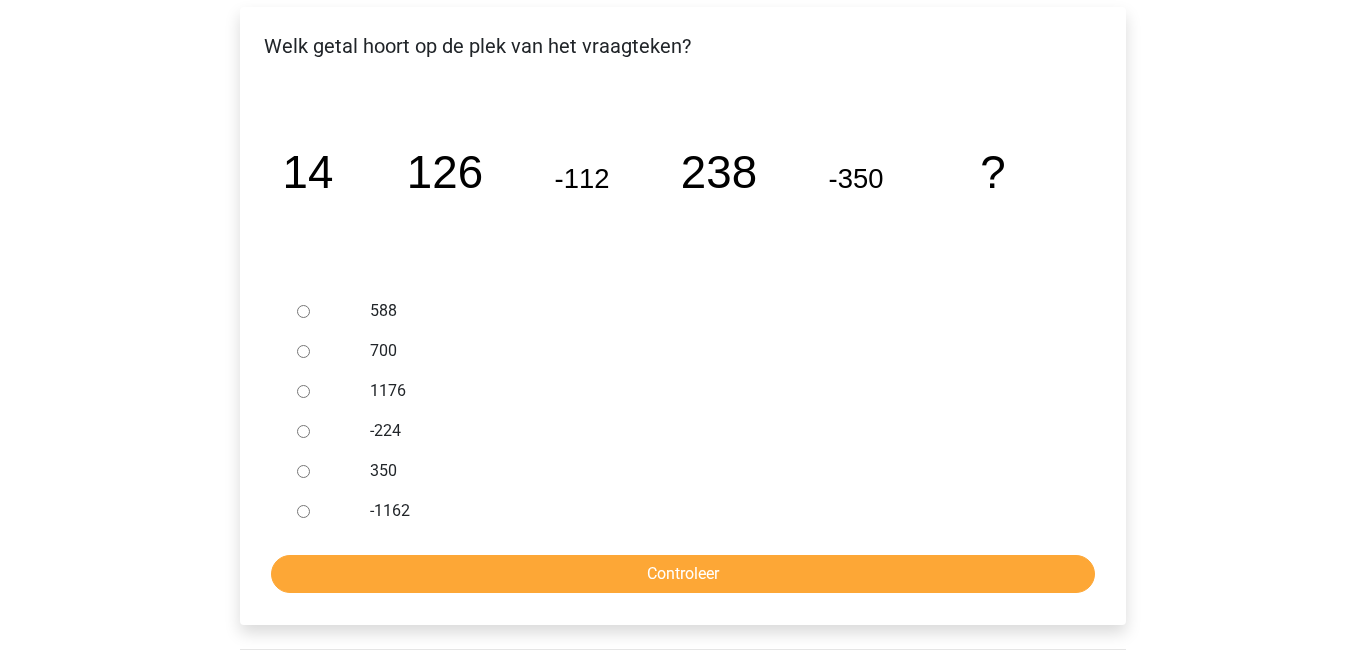 click on "588" at bounding box center (303, 311) 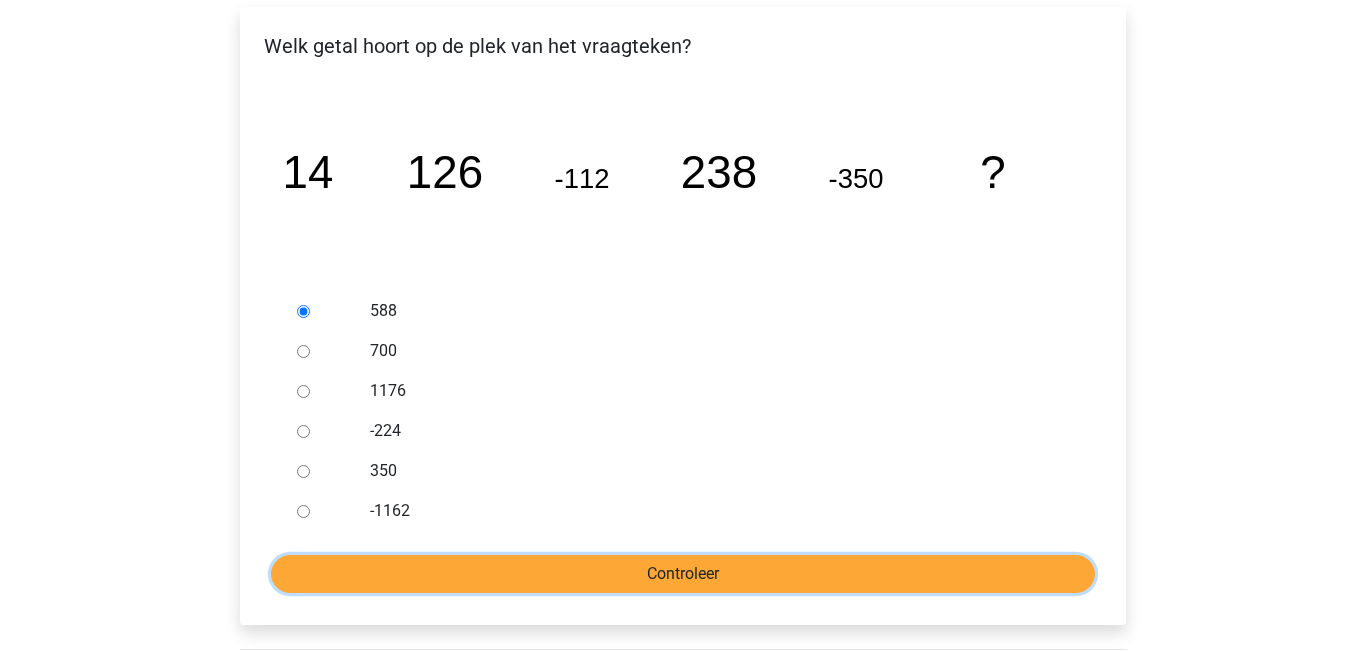 click on "Controleer" at bounding box center (683, 574) 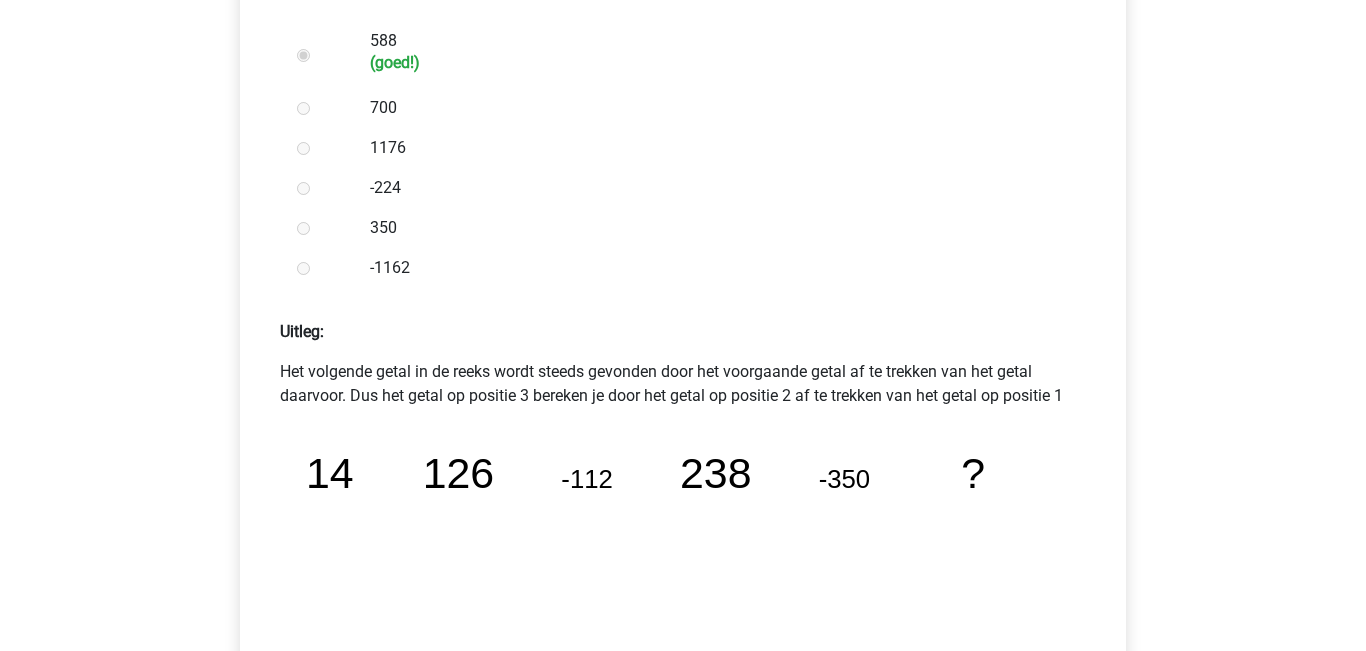 scroll, scrollTop: 666, scrollLeft: 0, axis: vertical 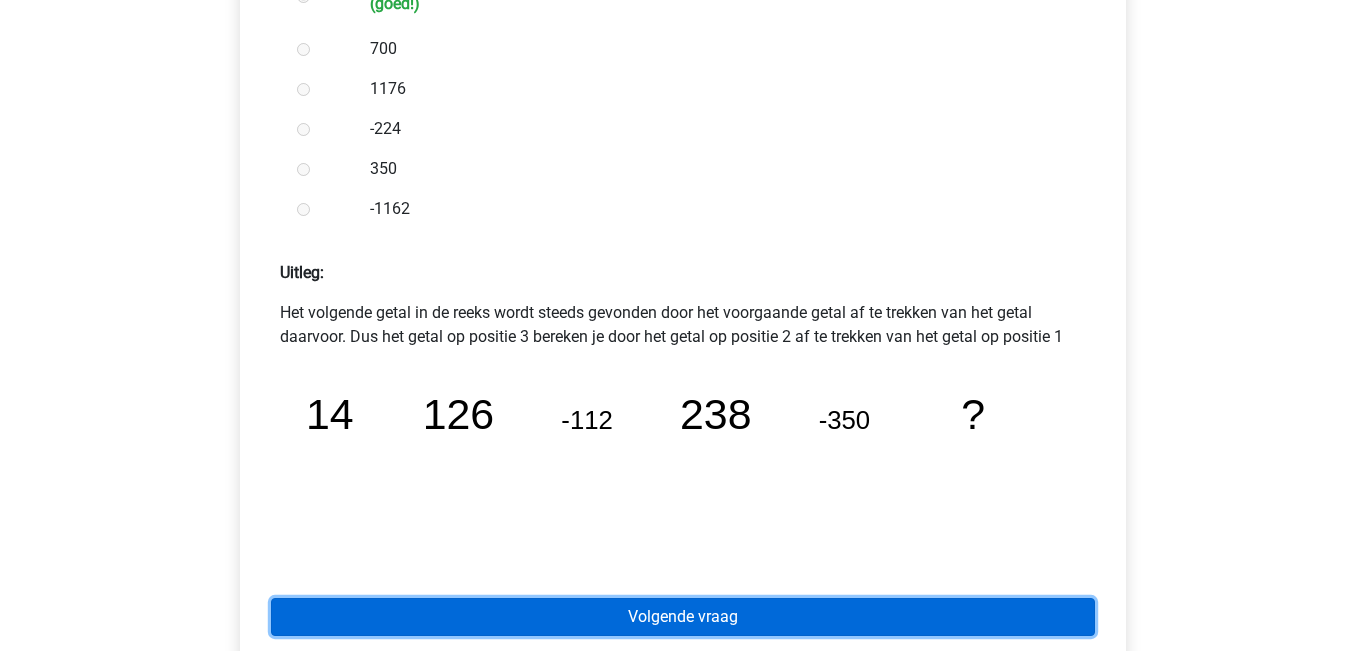 click on "Volgende vraag" at bounding box center (683, 617) 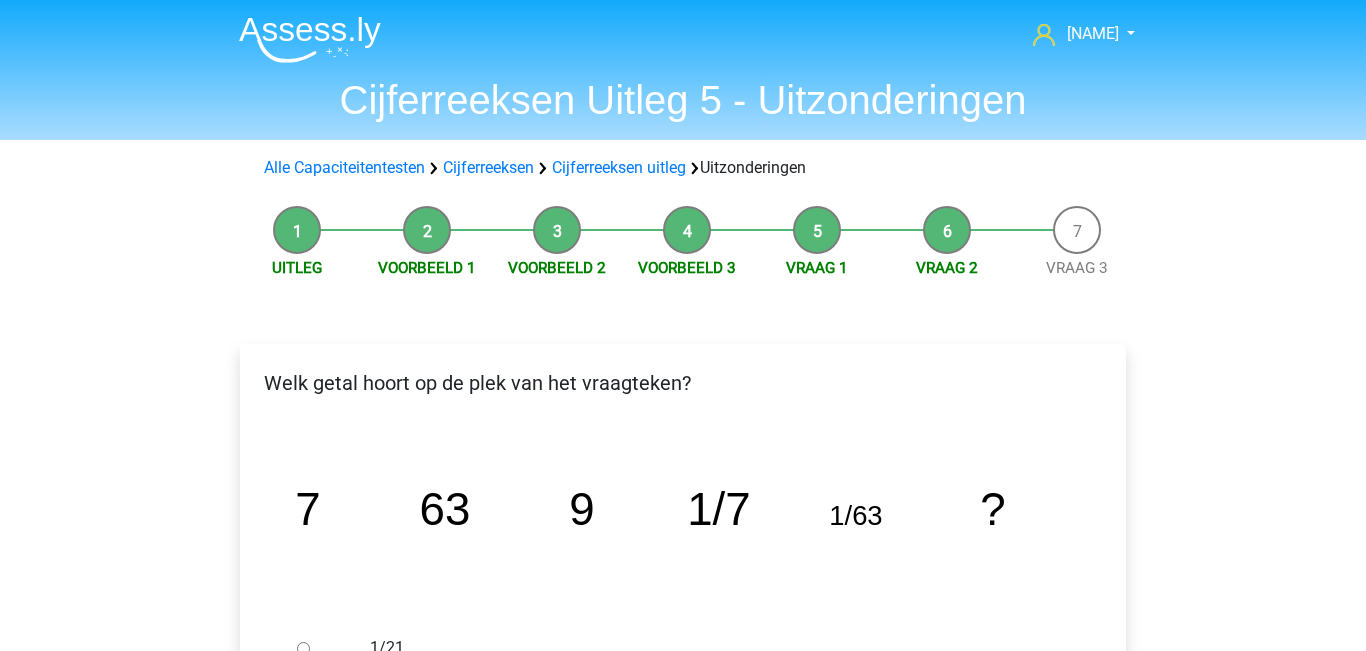 scroll, scrollTop: 320, scrollLeft: 0, axis: vertical 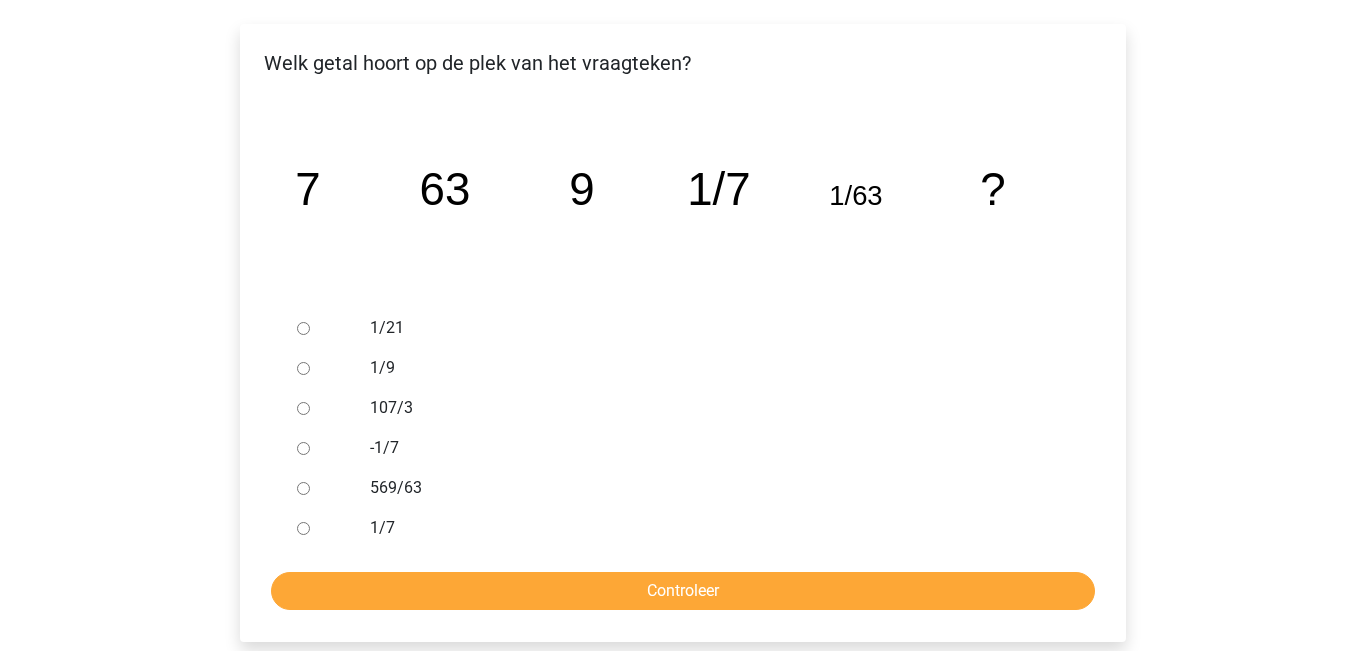 click on "1/9" at bounding box center [303, 368] 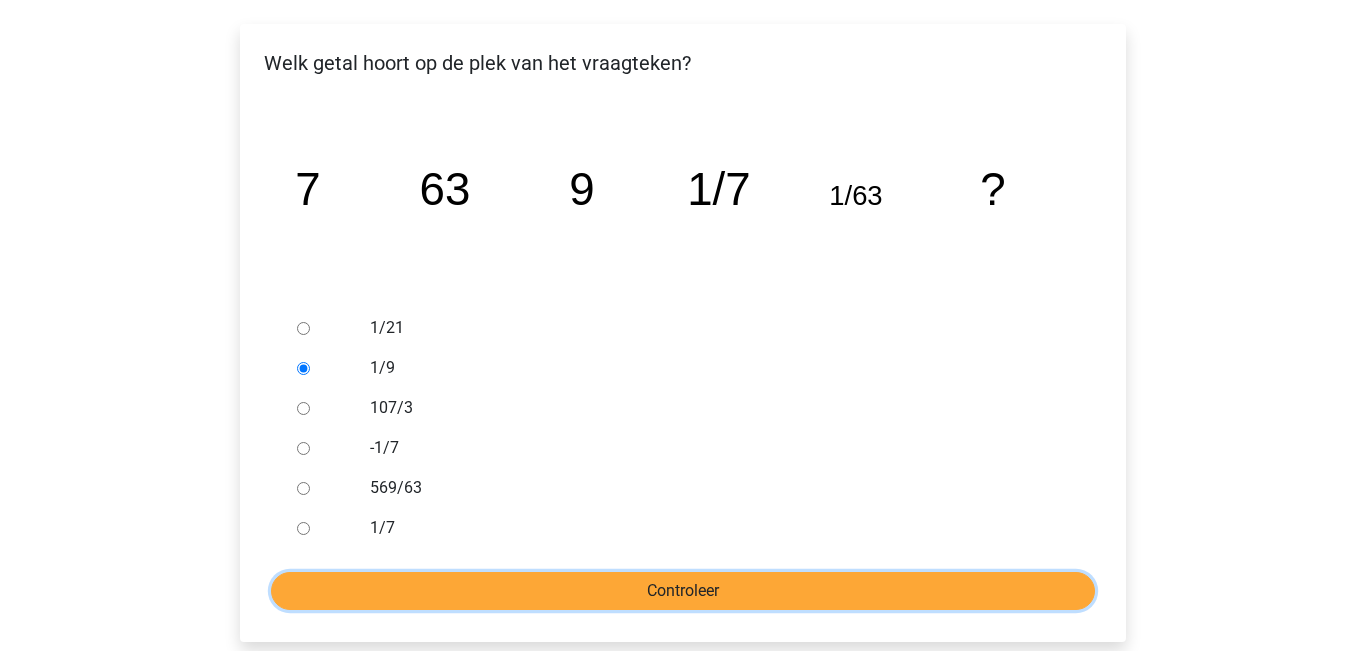 click on "Controleer" at bounding box center (683, 591) 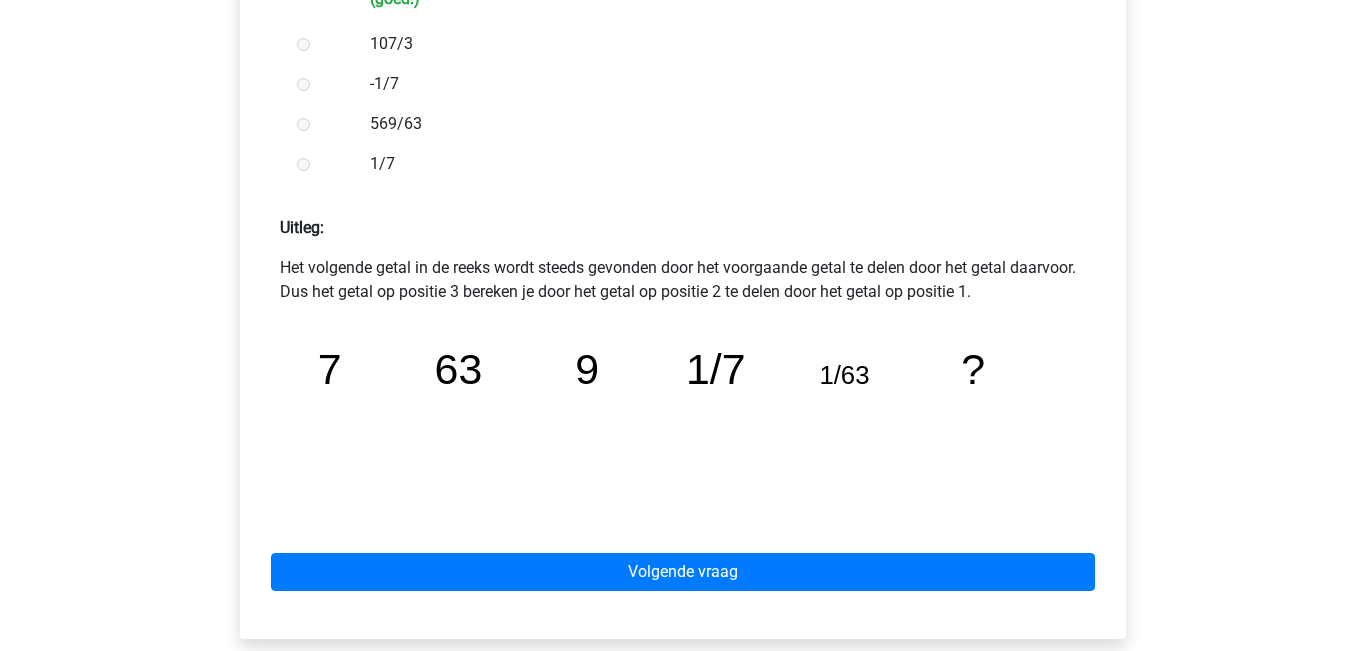 scroll, scrollTop: 720, scrollLeft: 0, axis: vertical 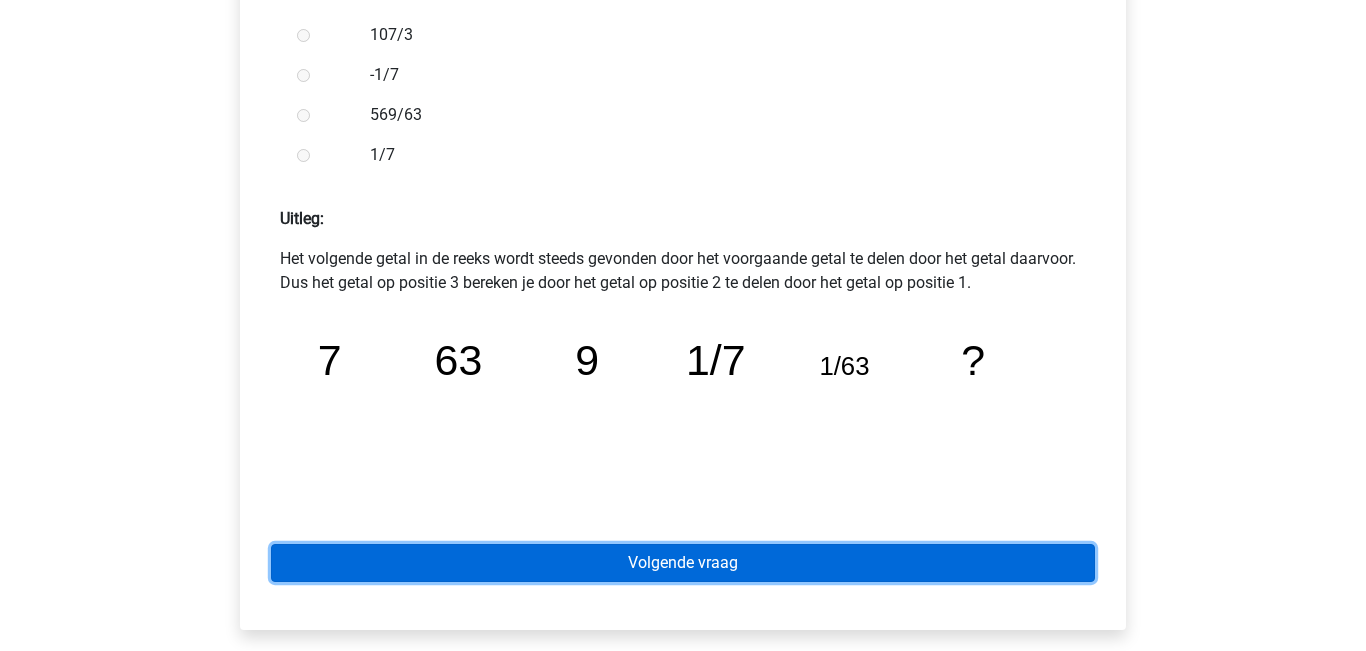 click on "Volgende vraag" at bounding box center (683, 563) 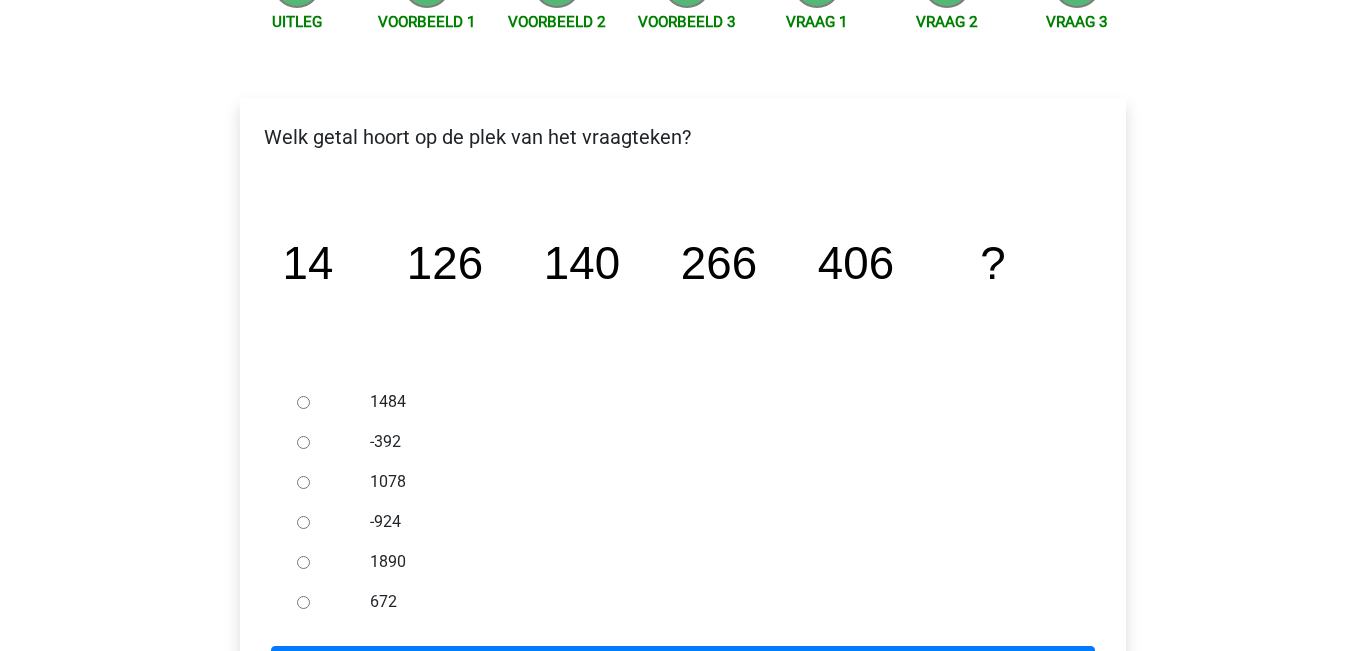 scroll, scrollTop: 301, scrollLeft: 0, axis: vertical 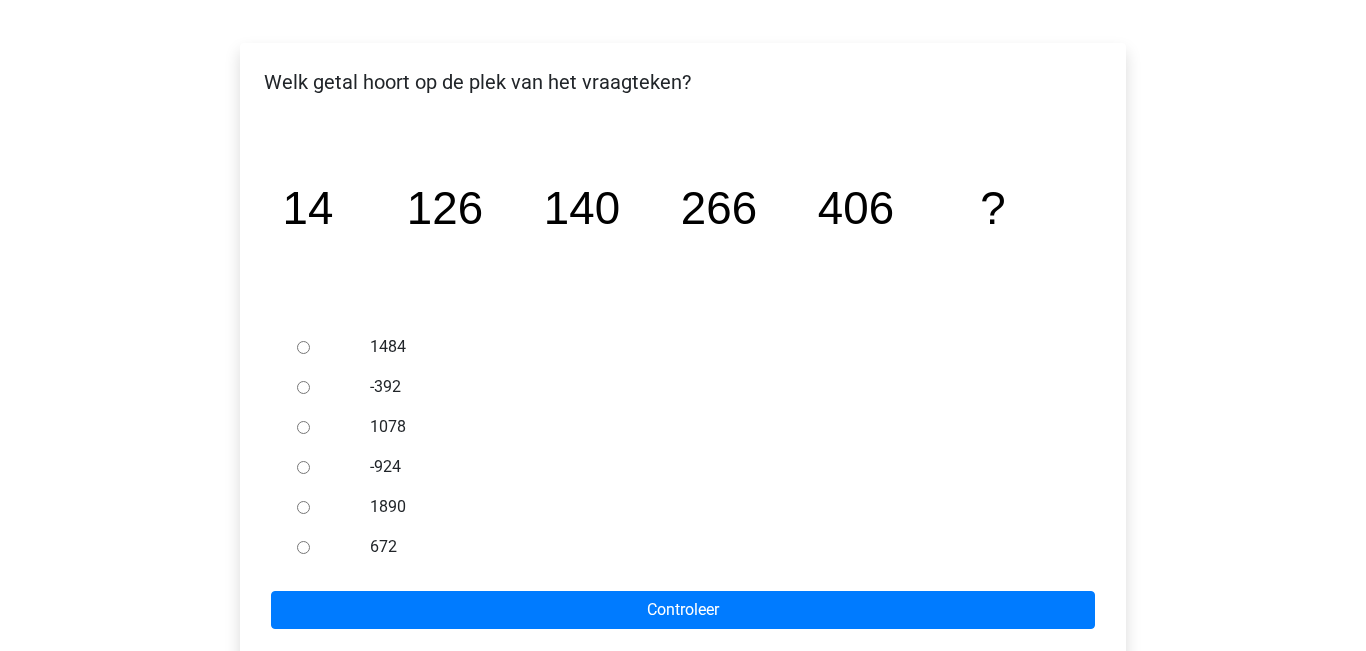 click on "672" at bounding box center (303, 547) 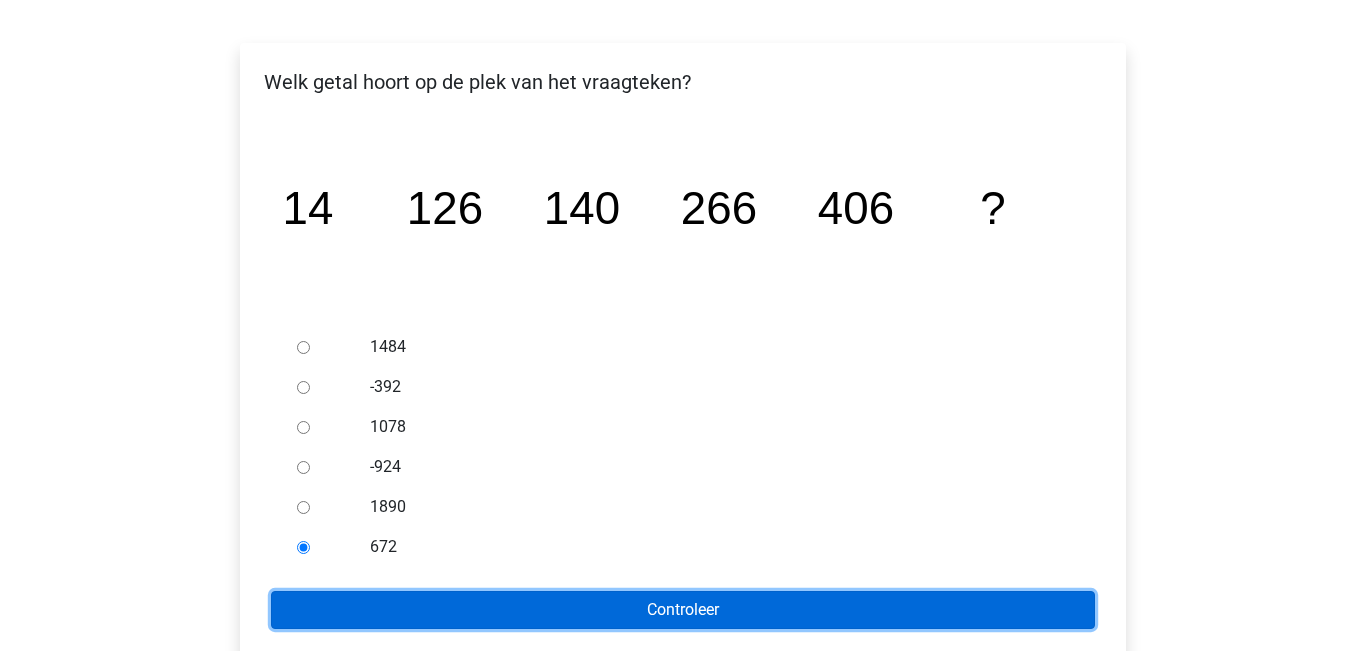 click on "Controleer" at bounding box center (683, 610) 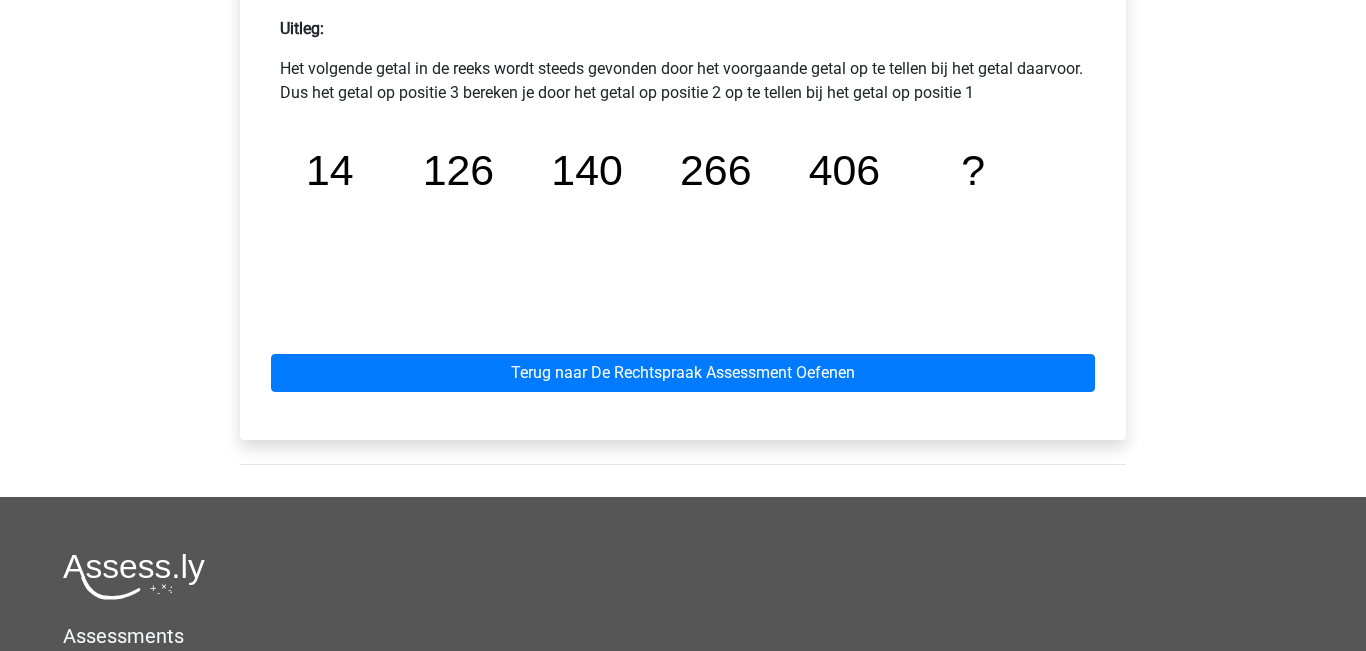 scroll, scrollTop: 916, scrollLeft: 0, axis: vertical 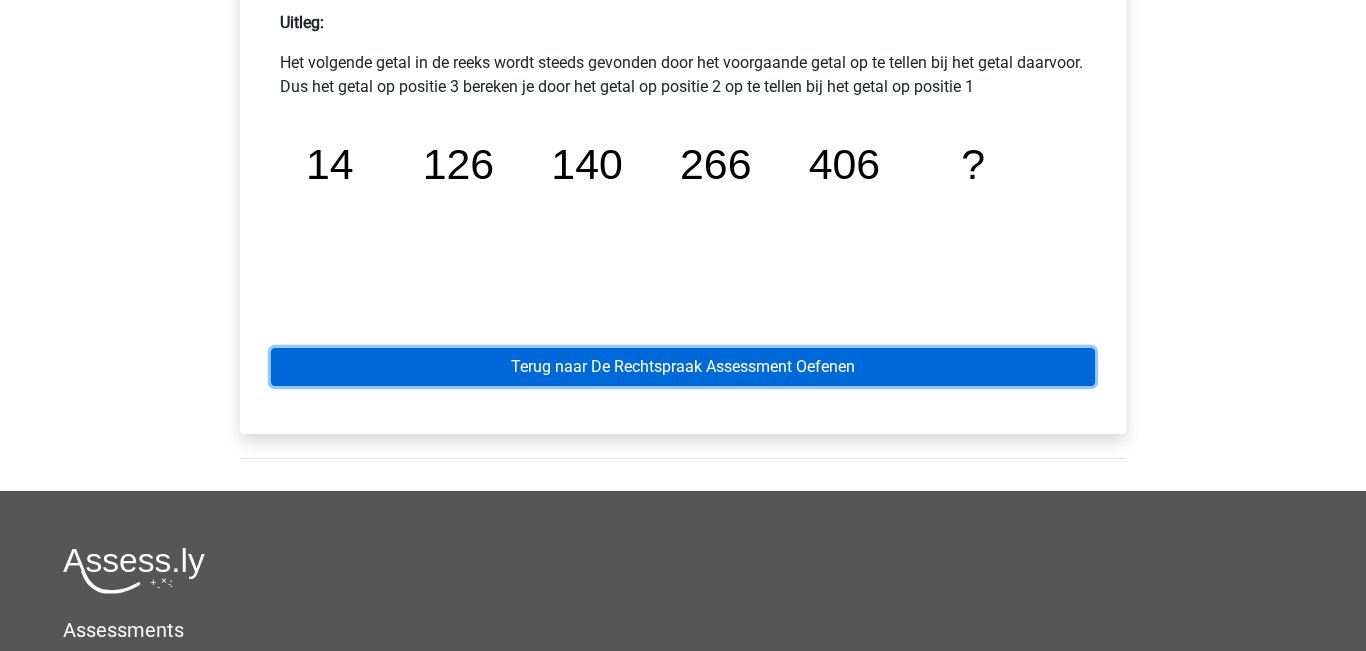 click on "Terug naar De Rechtspraak Assessment Oefenen" at bounding box center (683, 367) 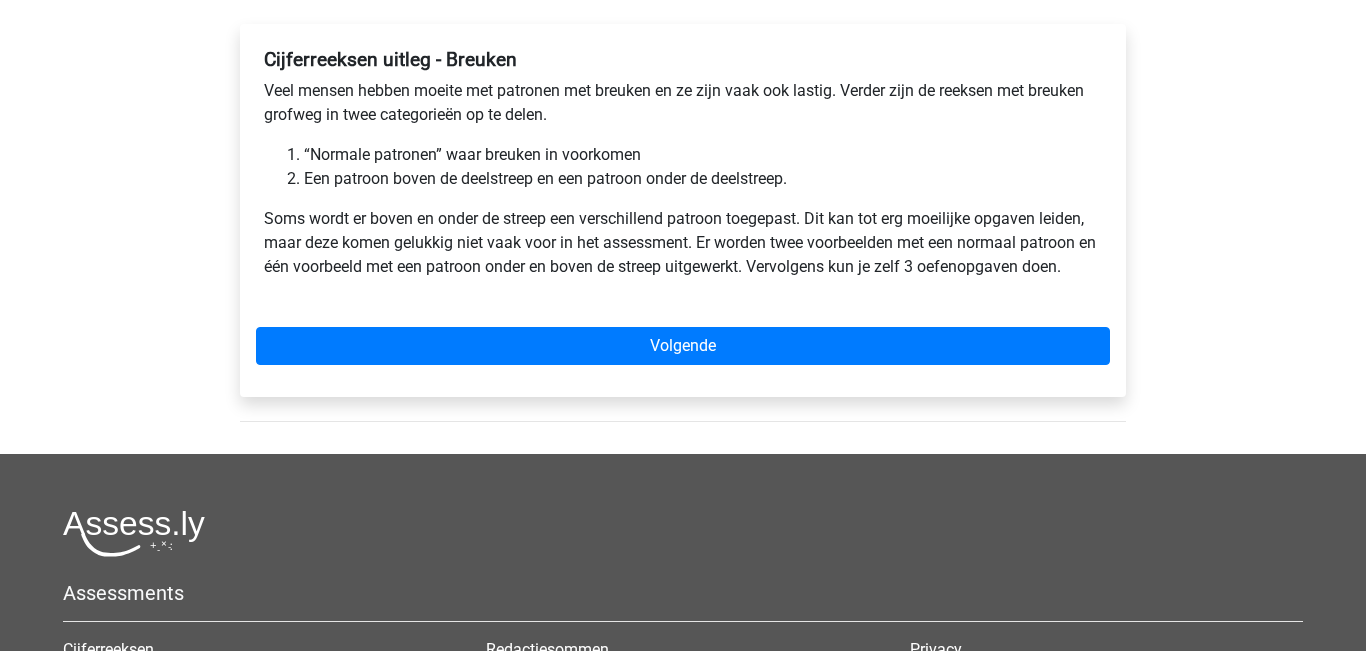 scroll, scrollTop: 324, scrollLeft: 0, axis: vertical 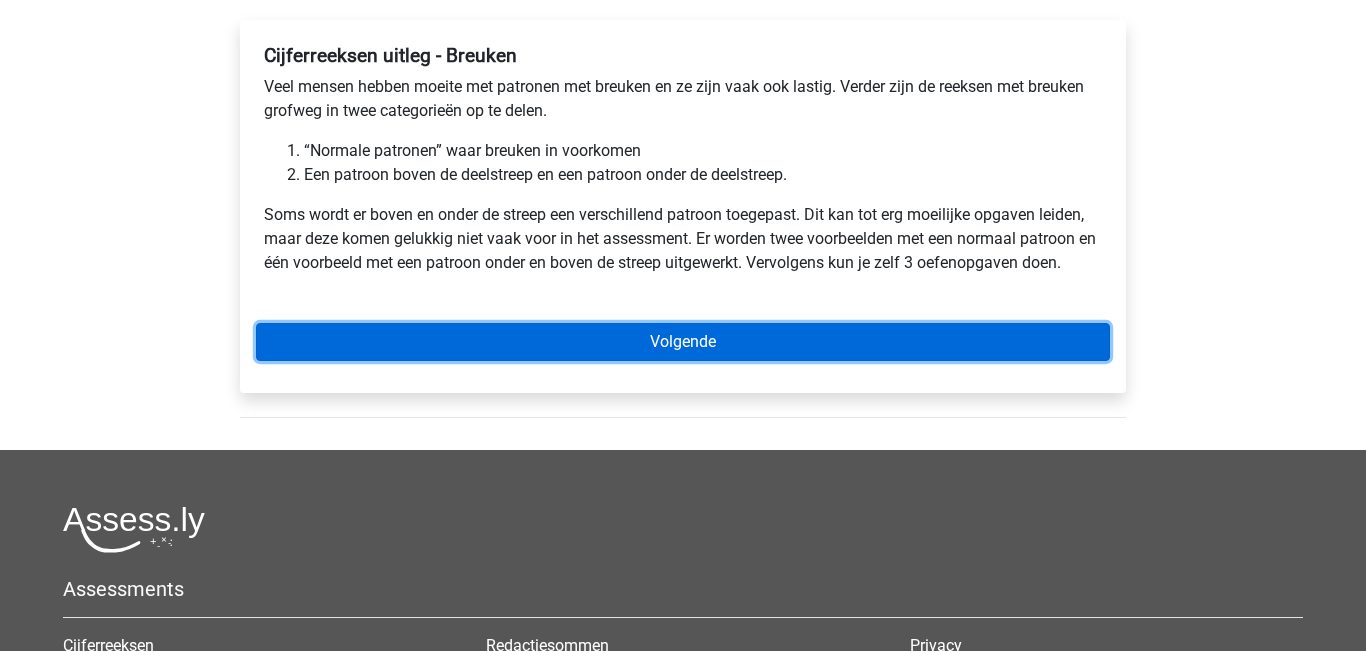 click on "Volgende" at bounding box center [683, 342] 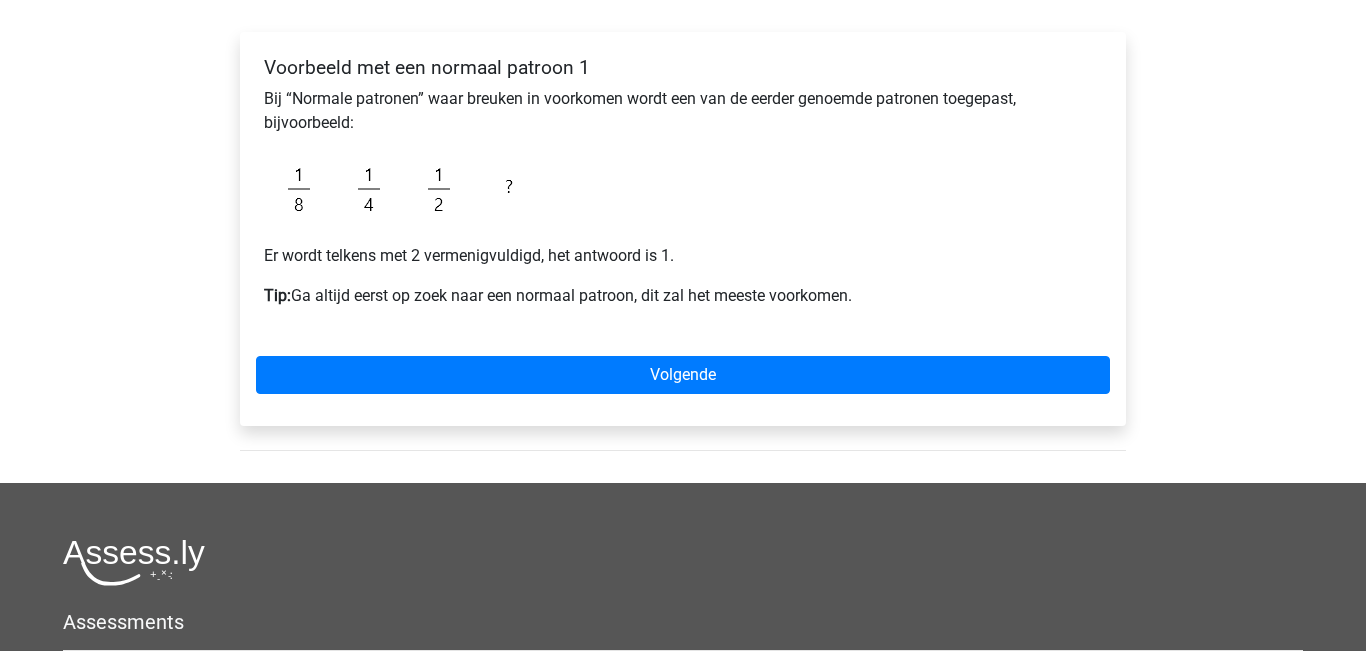 scroll, scrollTop: 245, scrollLeft: 0, axis: vertical 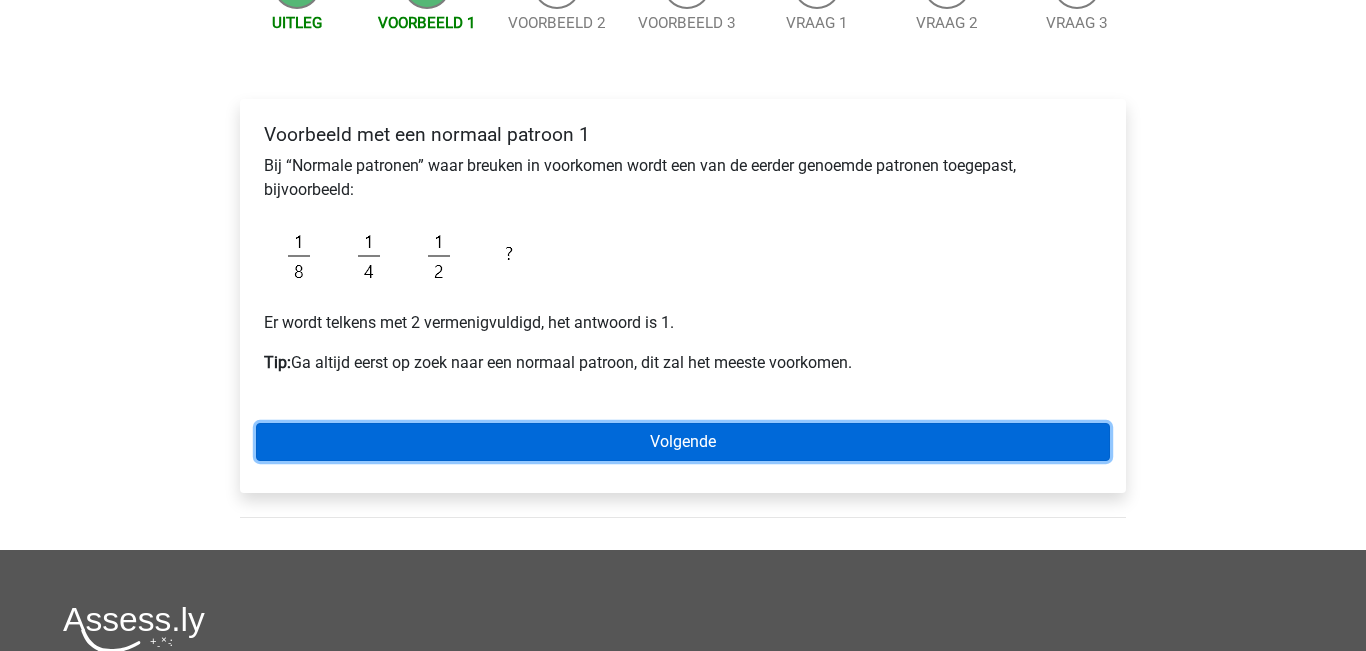 click on "Volgende" at bounding box center (683, 442) 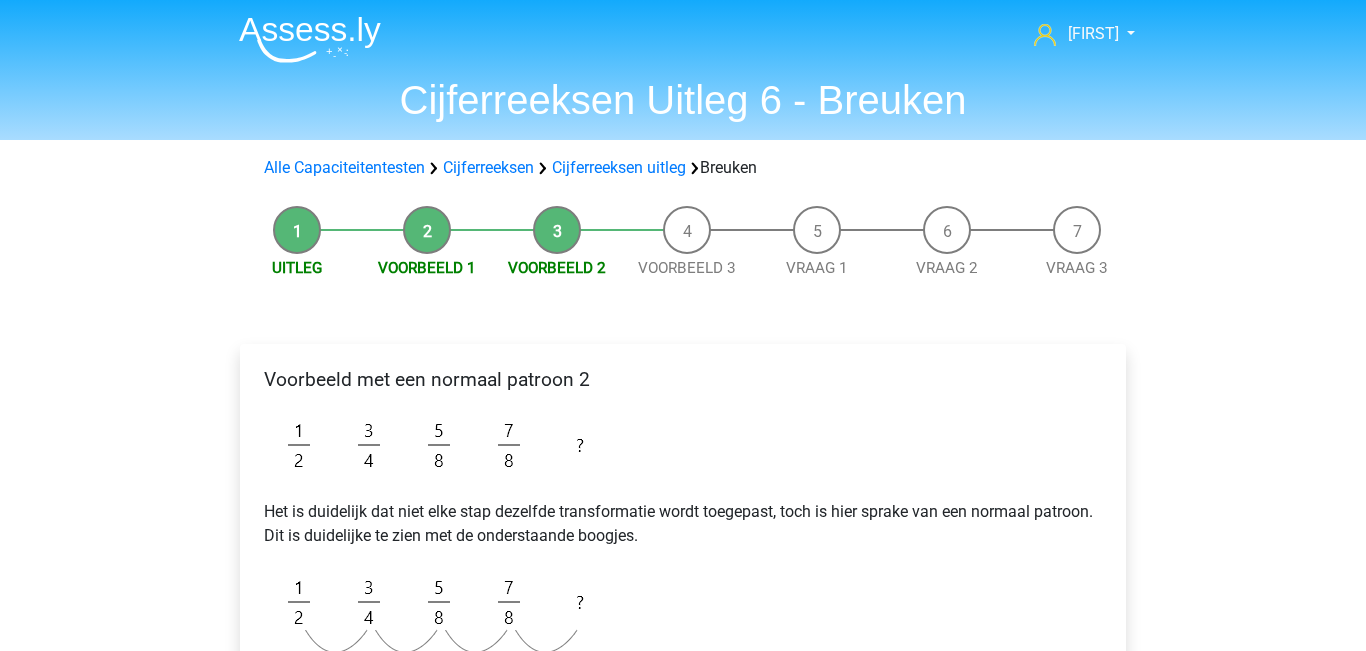 scroll, scrollTop: 302, scrollLeft: 0, axis: vertical 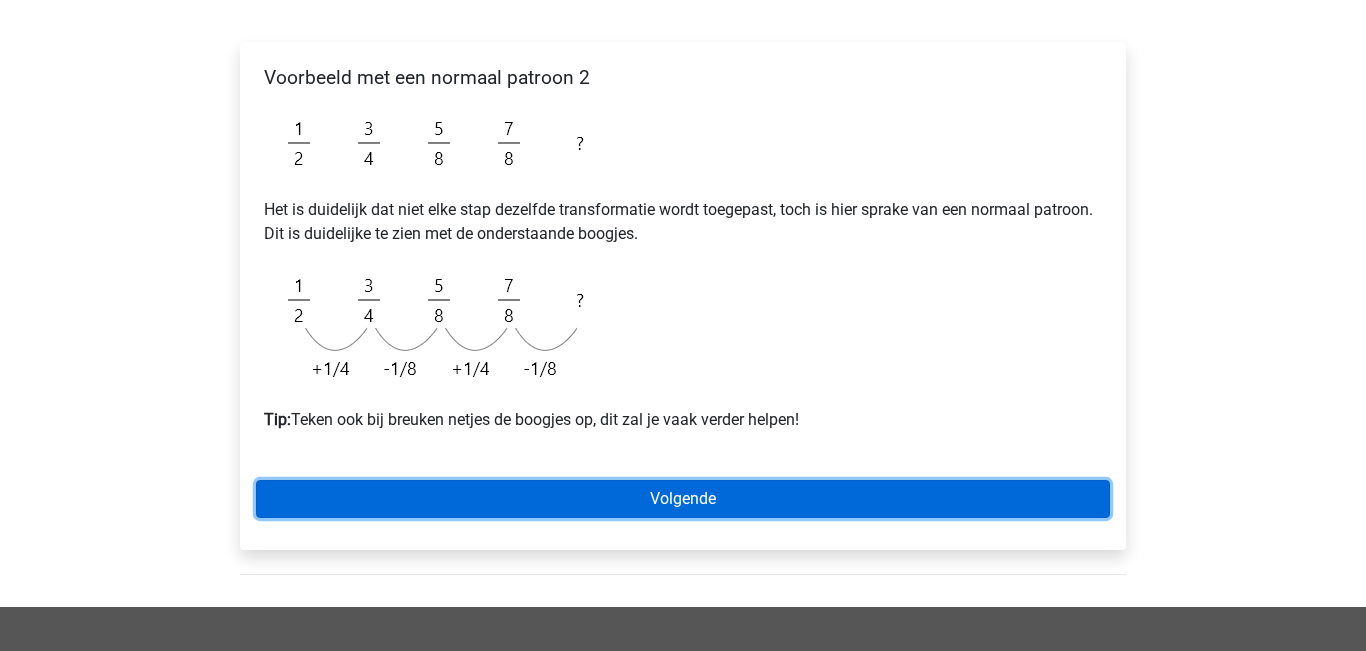 click on "Volgende" at bounding box center (683, 499) 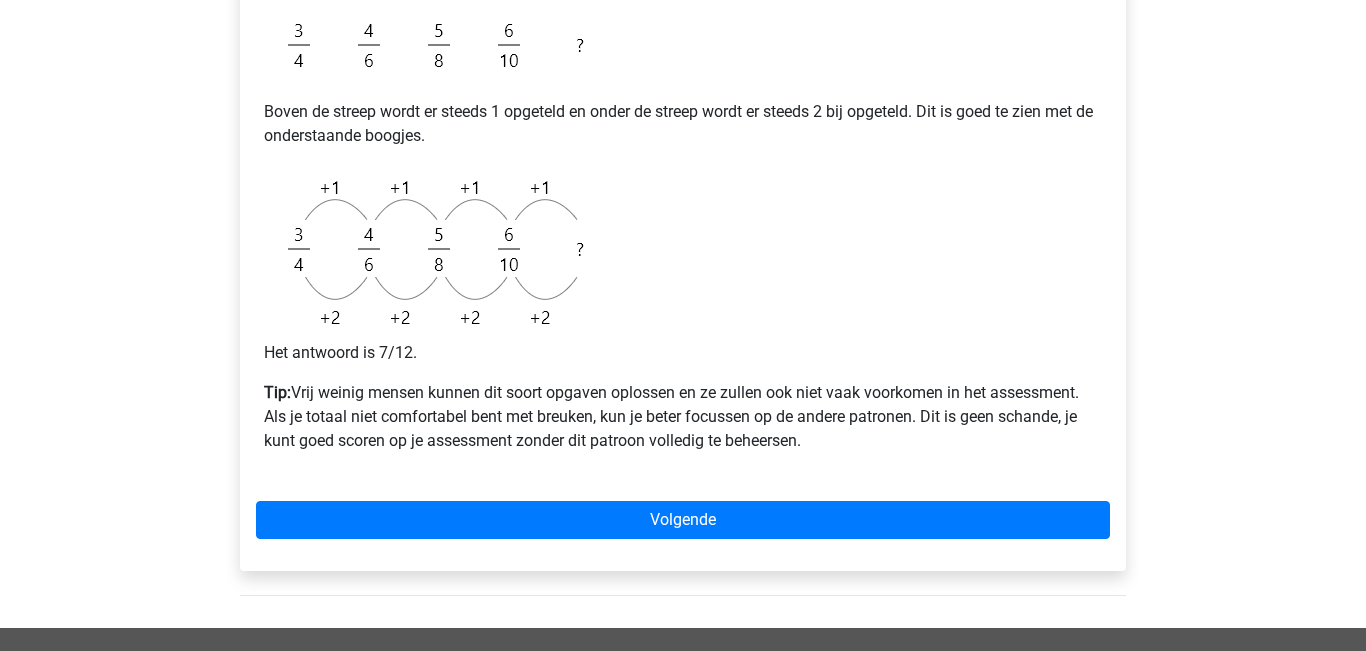 scroll, scrollTop: 677, scrollLeft: 0, axis: vertical 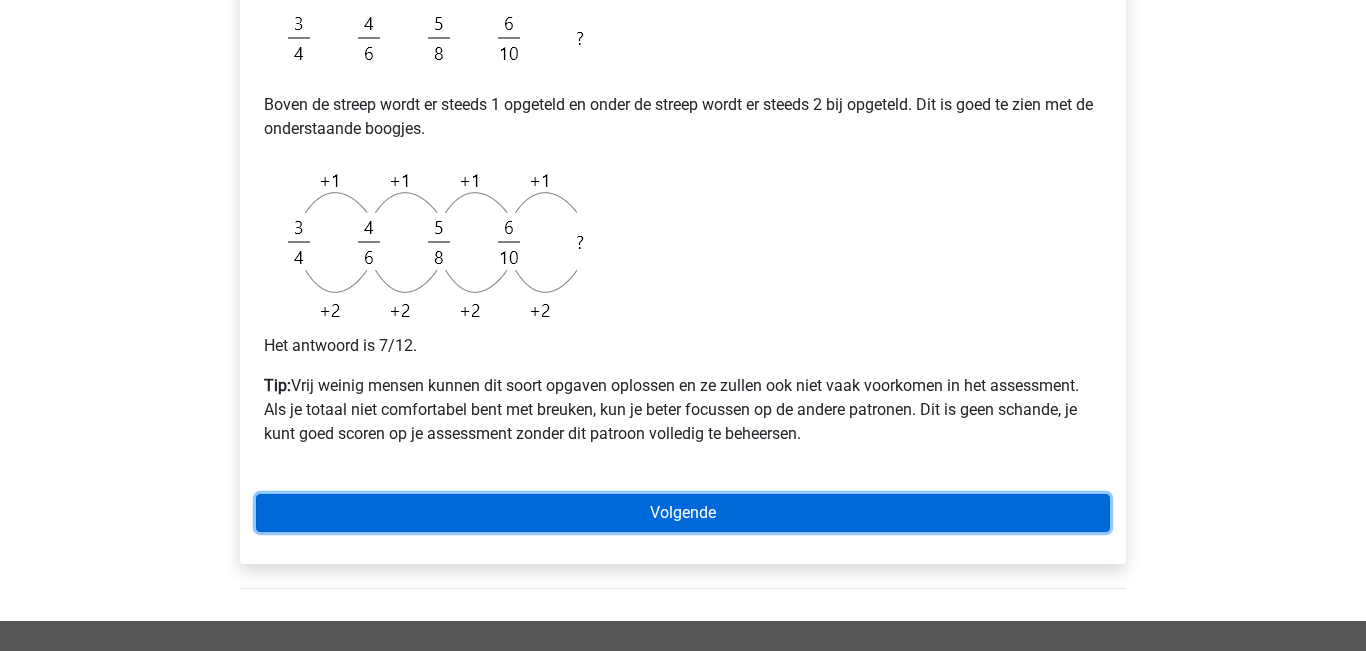 click on "Volgende" at bounding box center [683, 513] 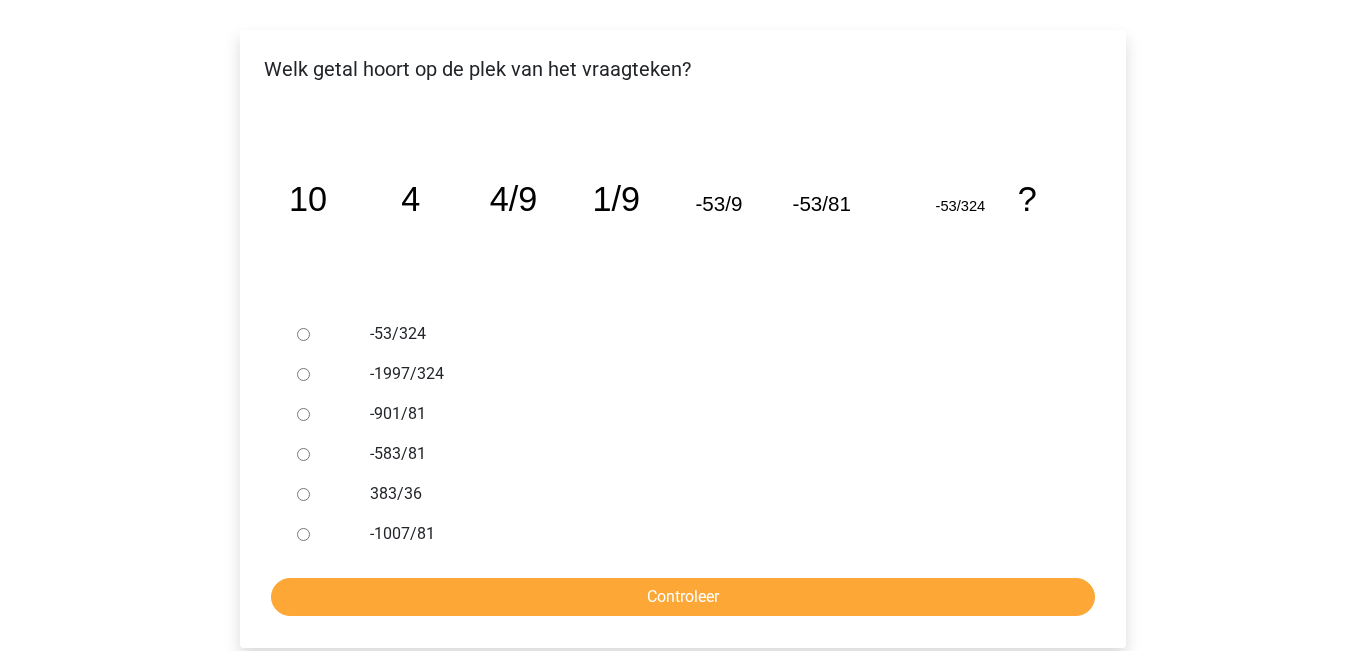 scroll, scrollTop: 316, scrollLeft: 0, axis: vertical 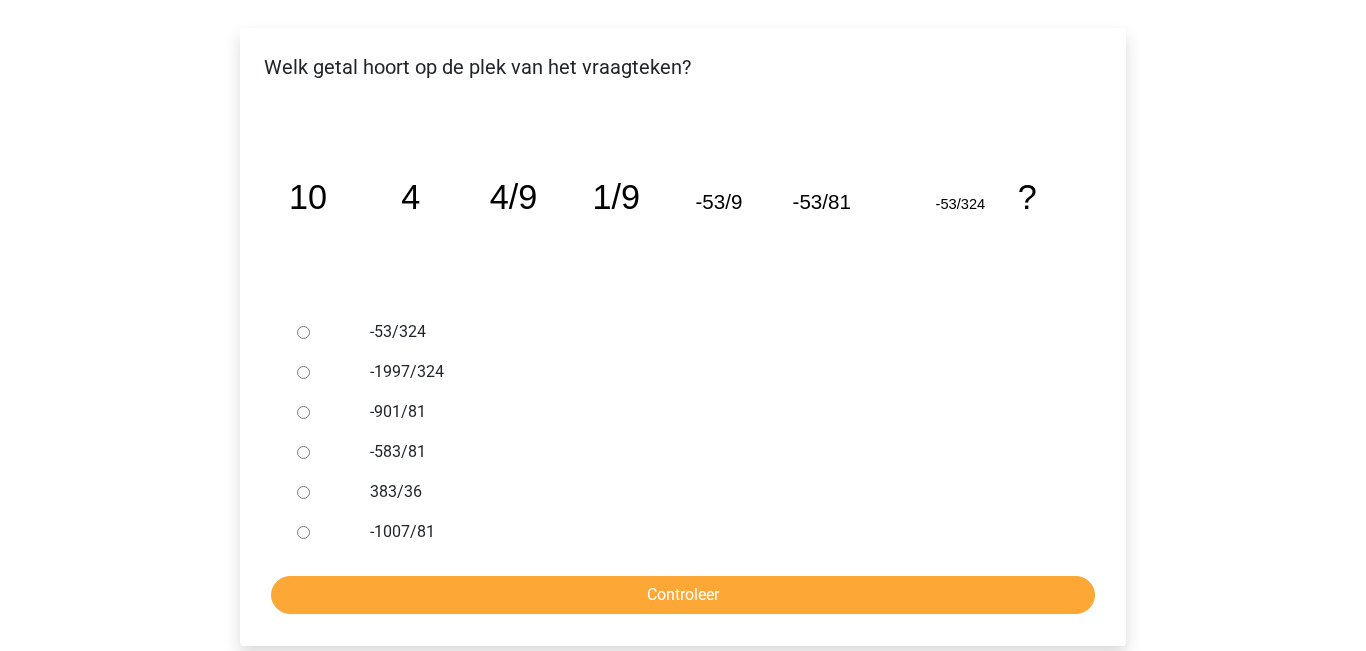 click on "-901/81" at bounding box center (303, 412) 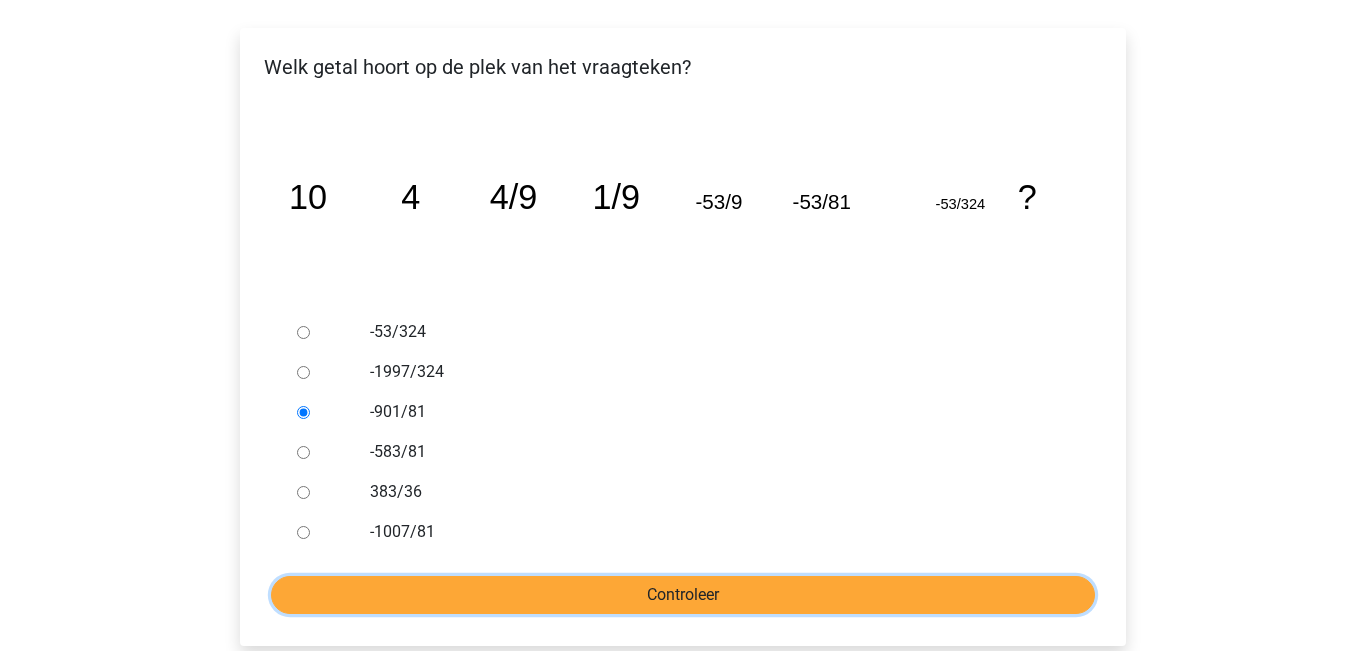 click on "Controleer" at bounding box center [683, 595] 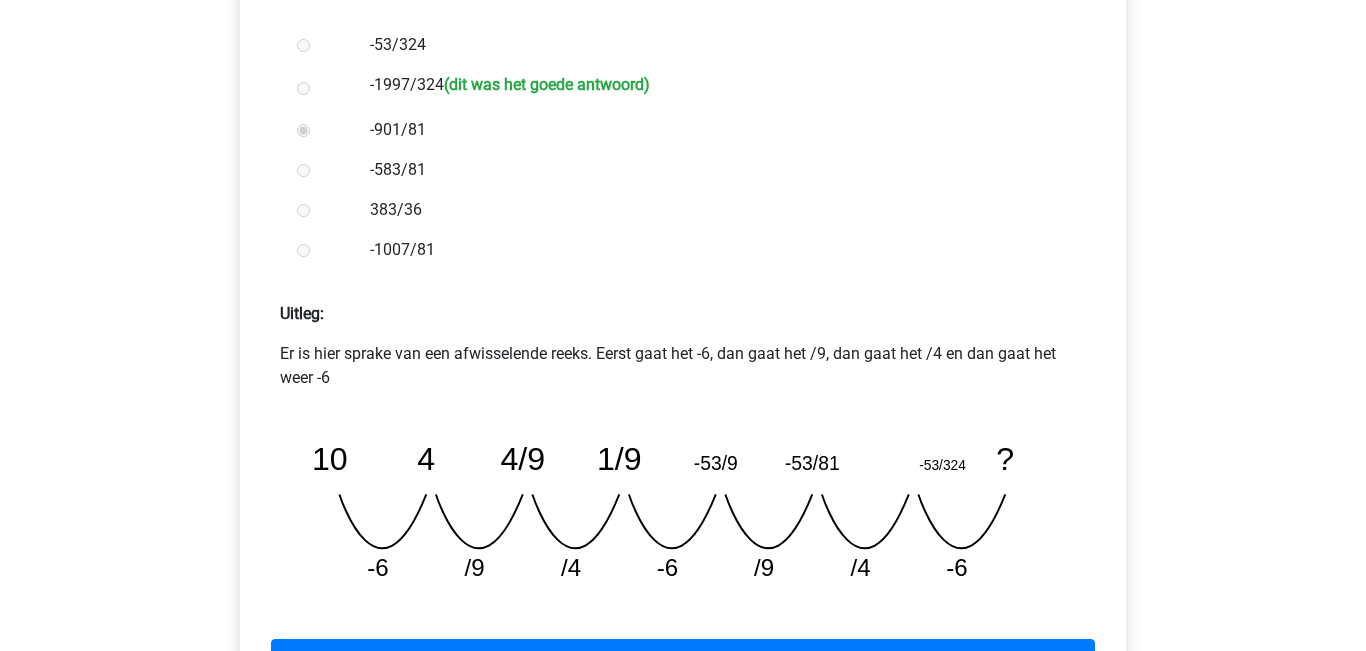 scroll, scrollTop: 666, scrollLeft: 0, axis: vertical 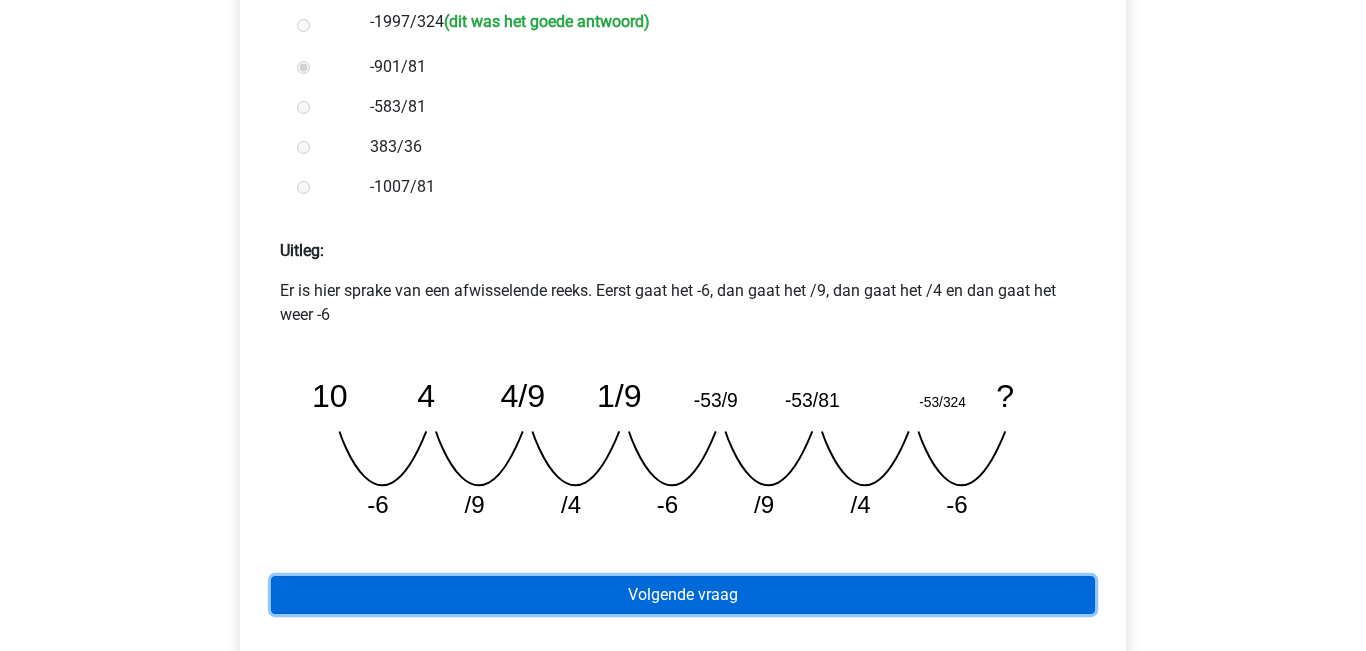 click on "Volgende vraag" at bounding box center [683, 595] 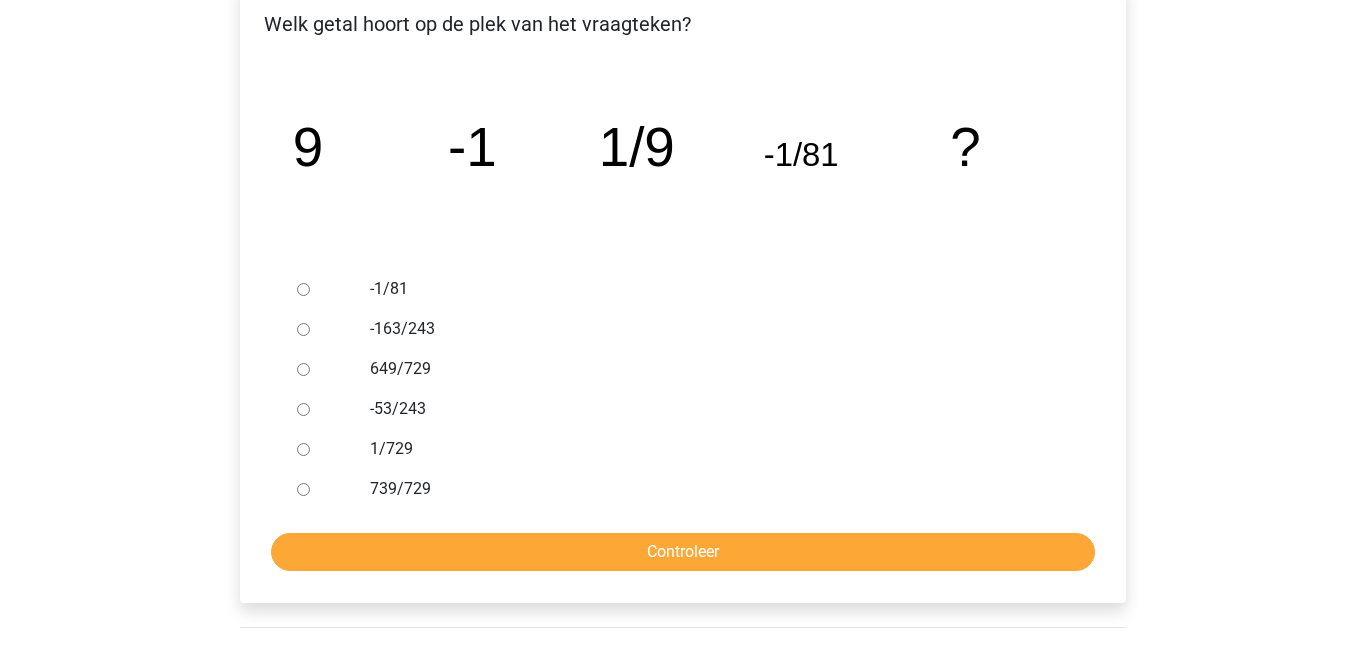 scroll, scrollTop: 338, scrollLeft: 0, axis: vertical 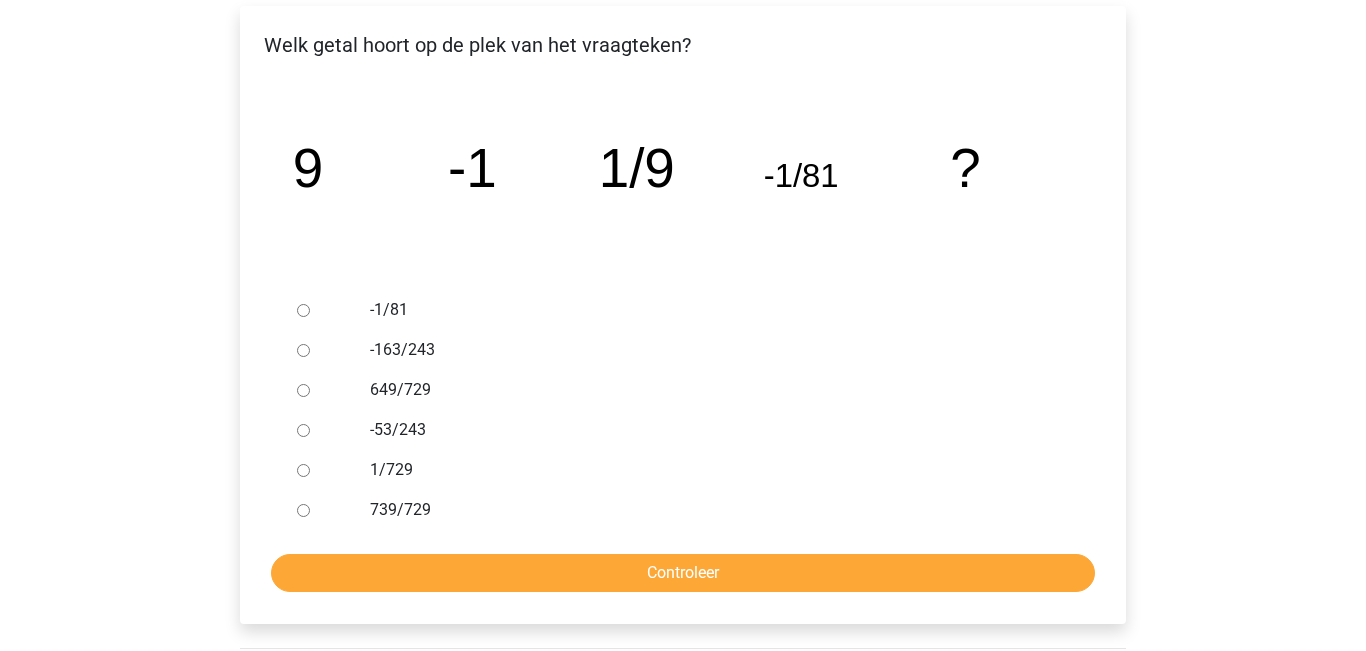 click on "-1/81" at bounding box center (303, 310) 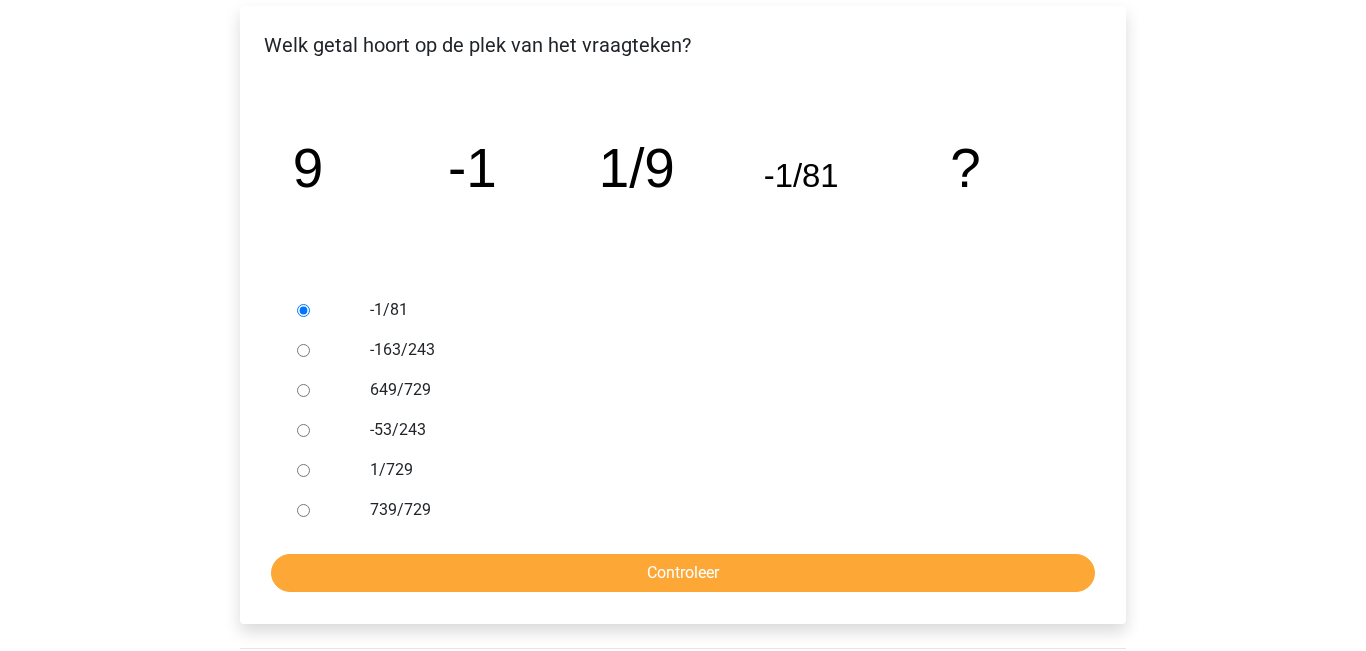 click on "Welk getal hoort op de plek van het vraagteken?
image/svg+xml
9
-1
1/9
-1/81
?
-1/81" at bounding box center (683, 315) 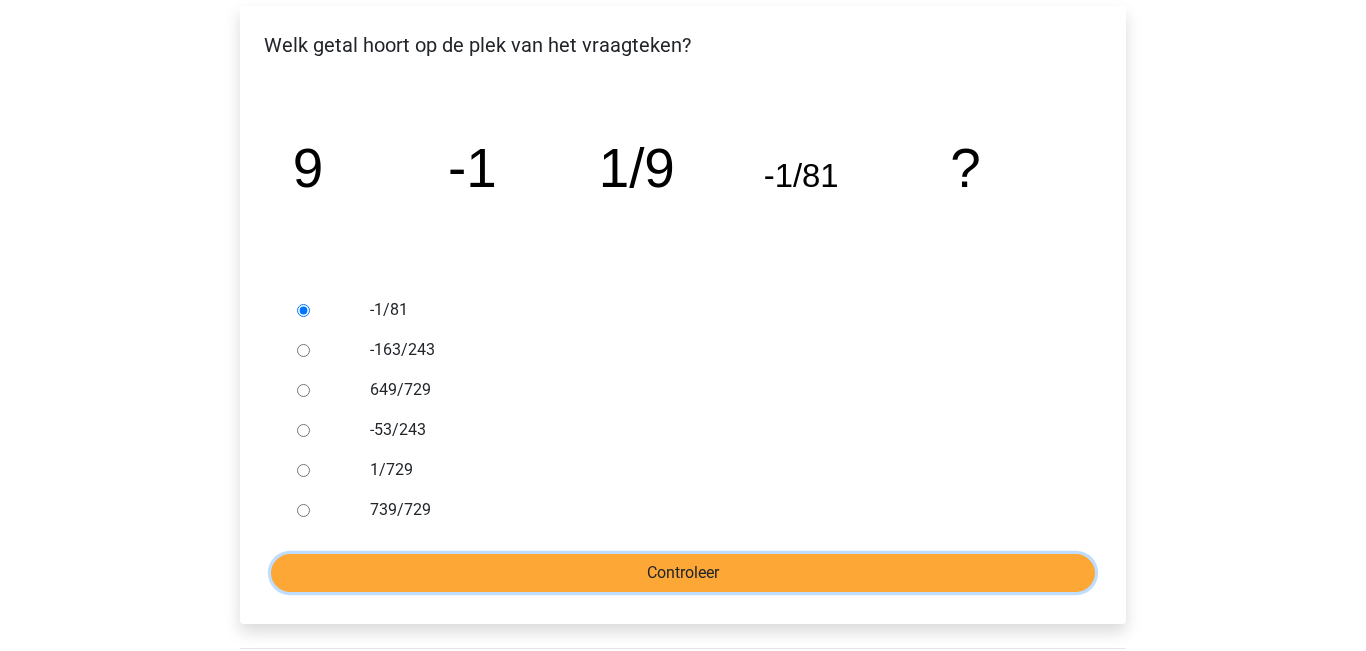 click on "Controleer" at bounding box center (683, 573) 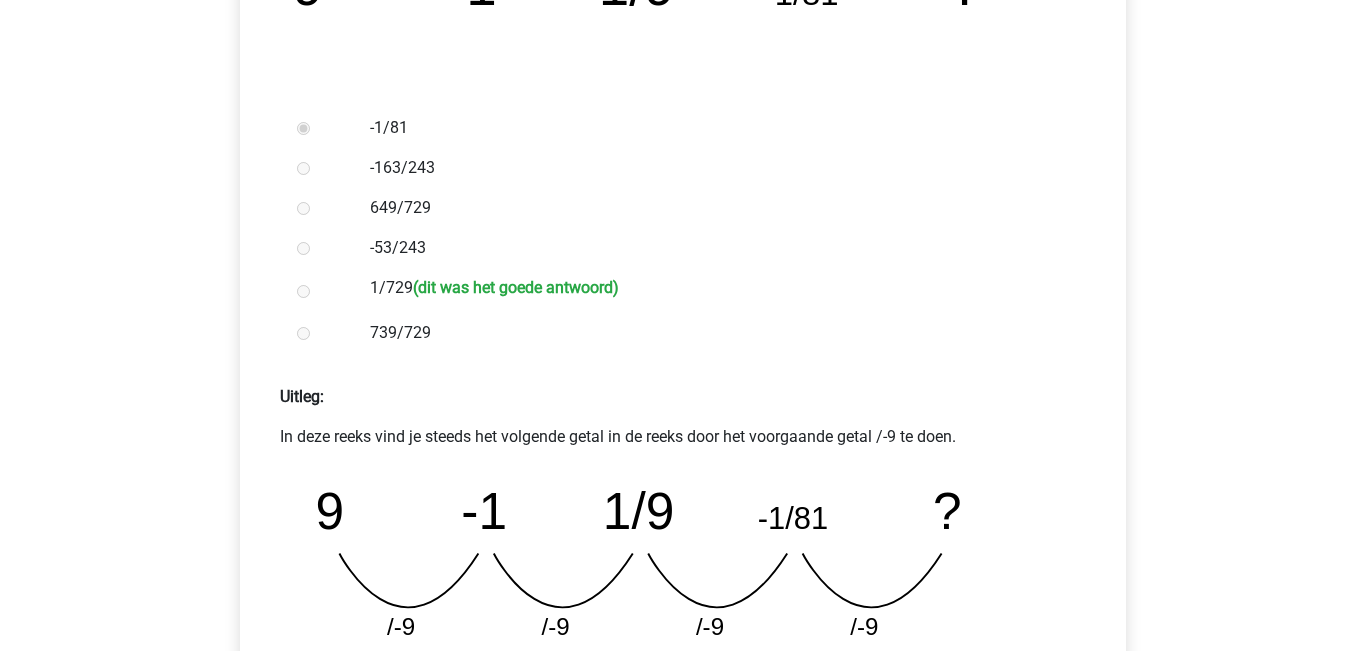 scroll, scrollTop: 647, scrollLeft: 0, axis: vertical 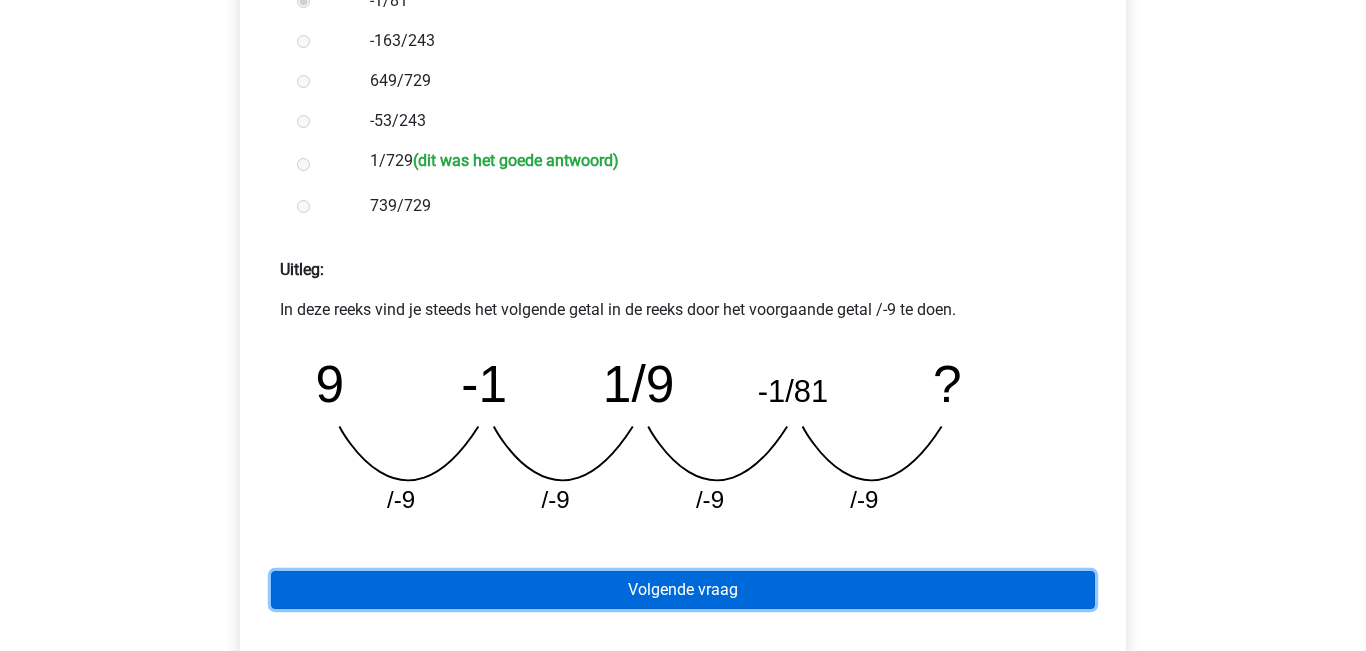 click on "Volgende vraag" at bounding box center [683, 590] 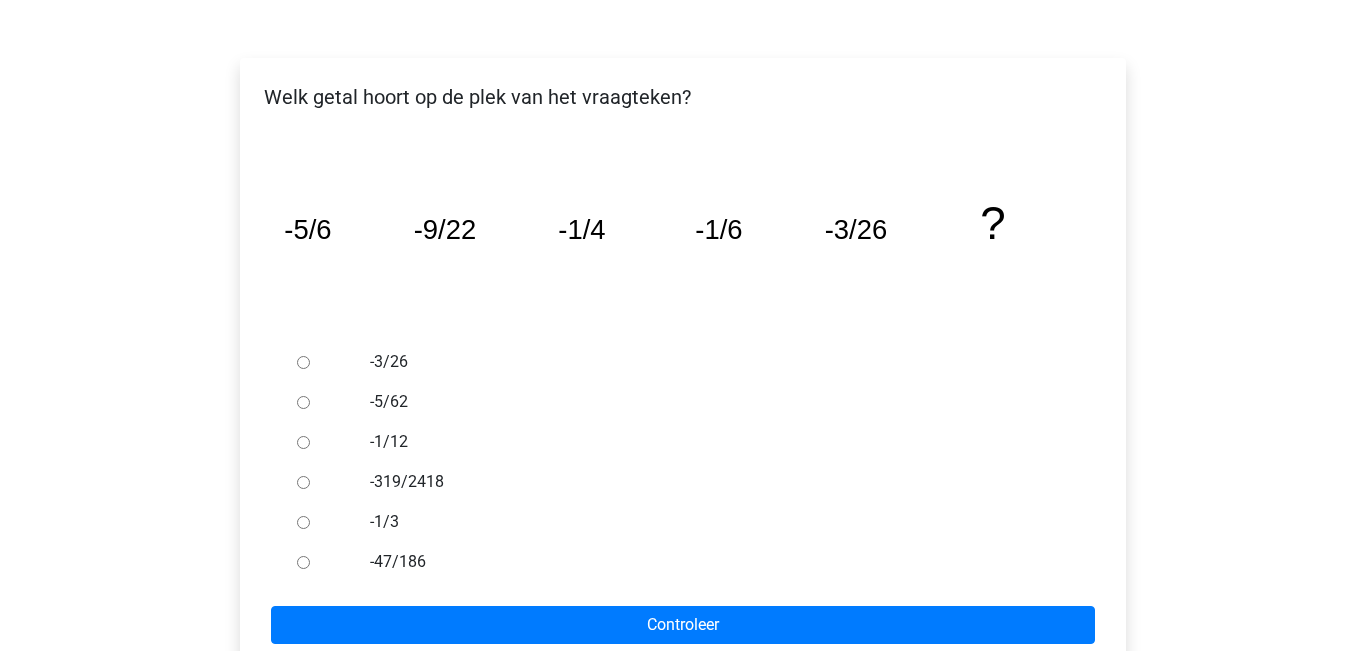 scroll, scrollTop: 287, scrollLeft: 0, axis: vertical 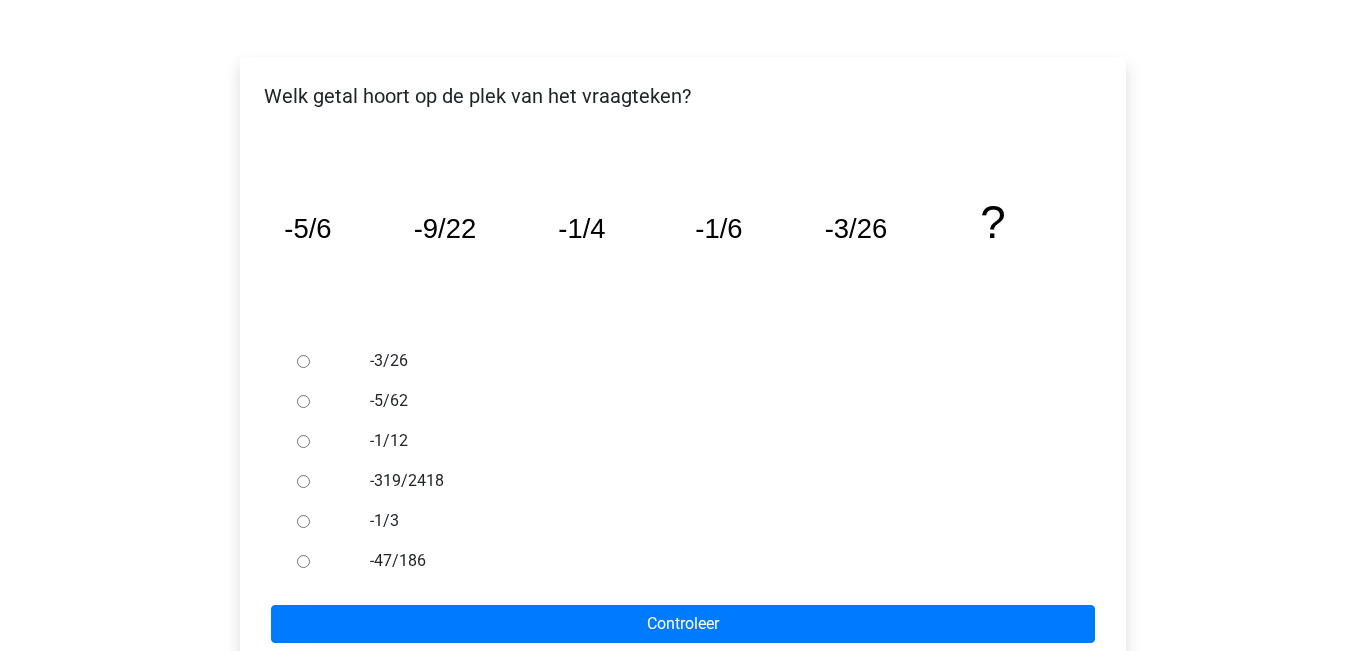 click on "-47/186" at bounding box center (303, 561) 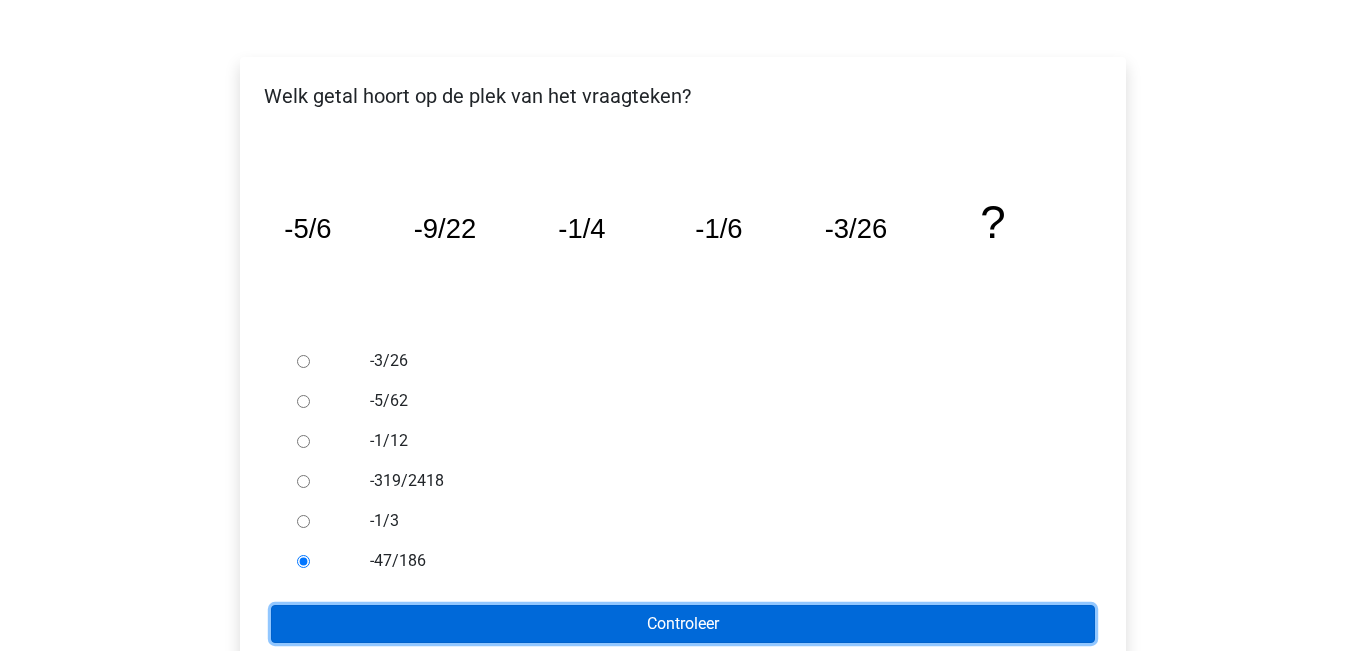 click on "Controleer" at bounding box center (683, 624) 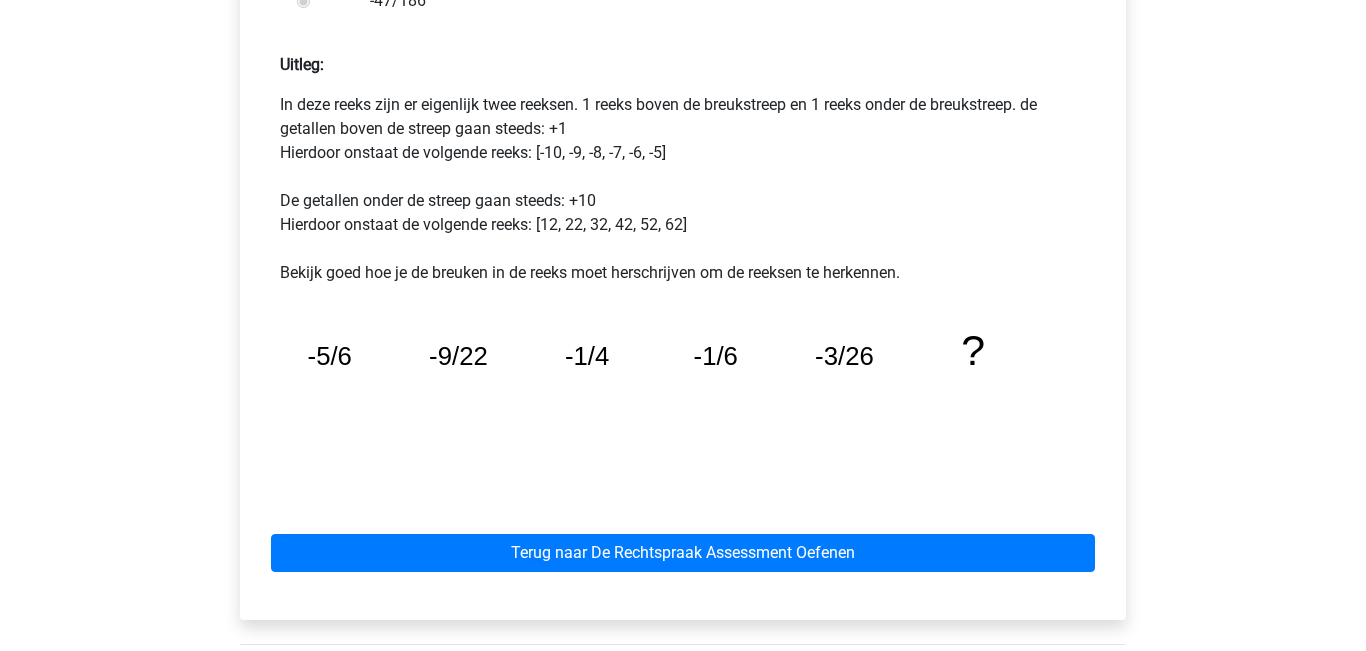 scroll, scrollTop: 860, scrollLeft: 0, axis: vertical 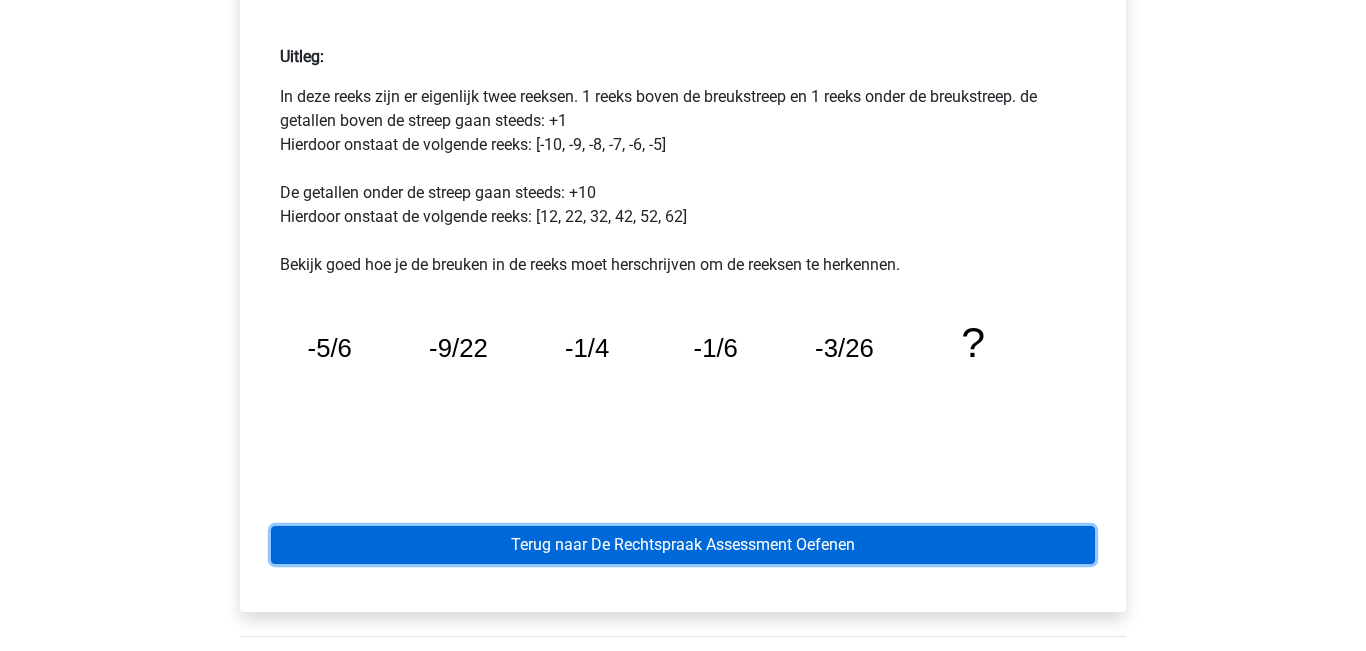 click on "Terug naar De Rechtspraak Assessment Oefenen" at bounding box center [683, 545] 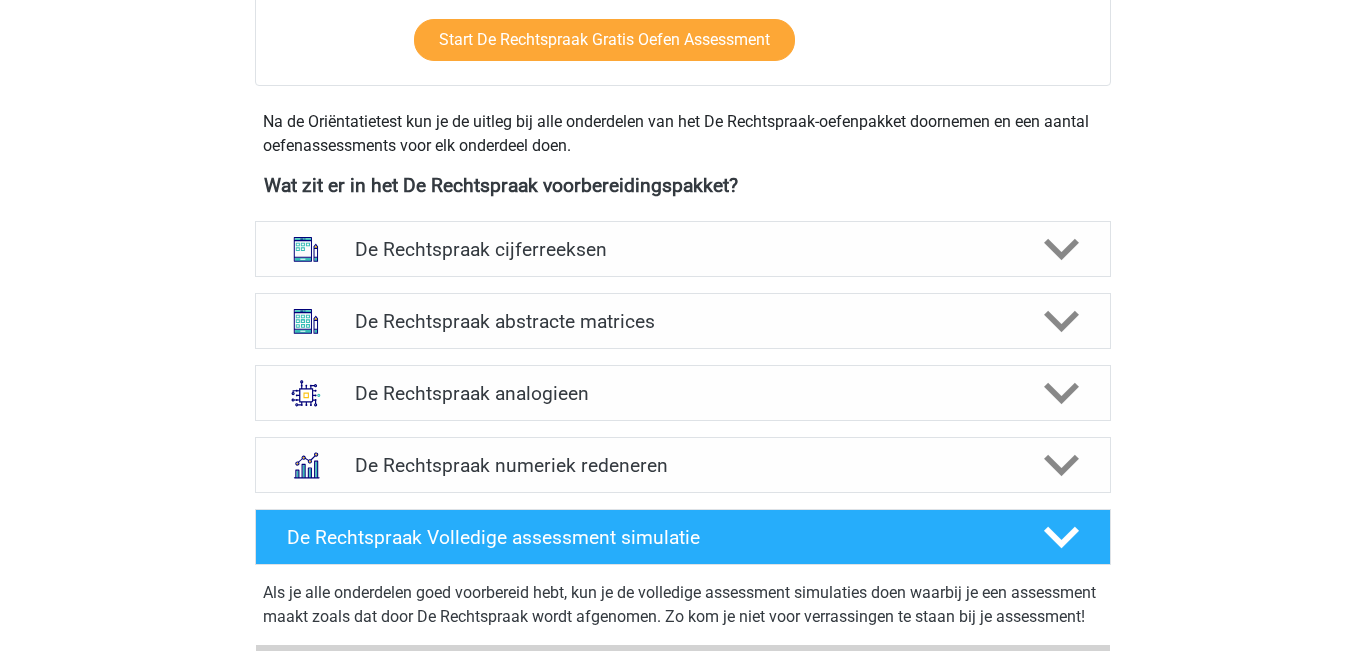 scroll, scrollTop: 866, scrollLeft: 0, axis: vertical 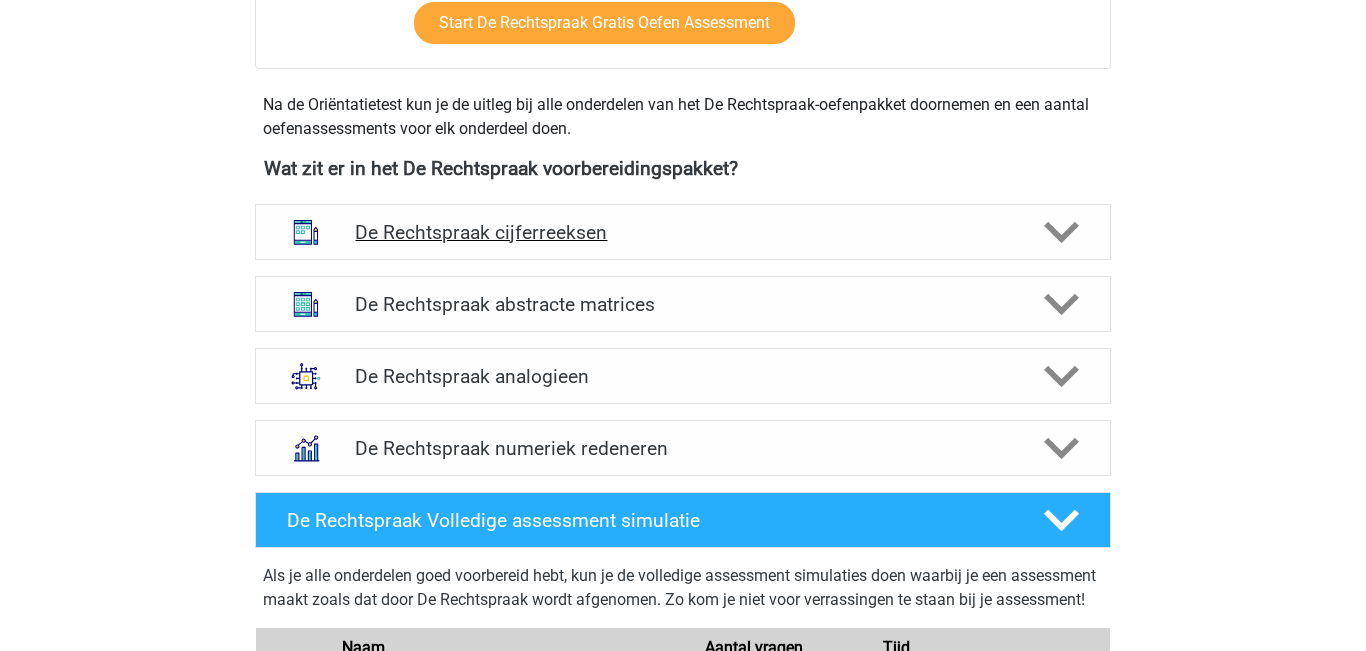 click on "De Rechtspraak cijferreeksen" at bounding box center [682, 232] 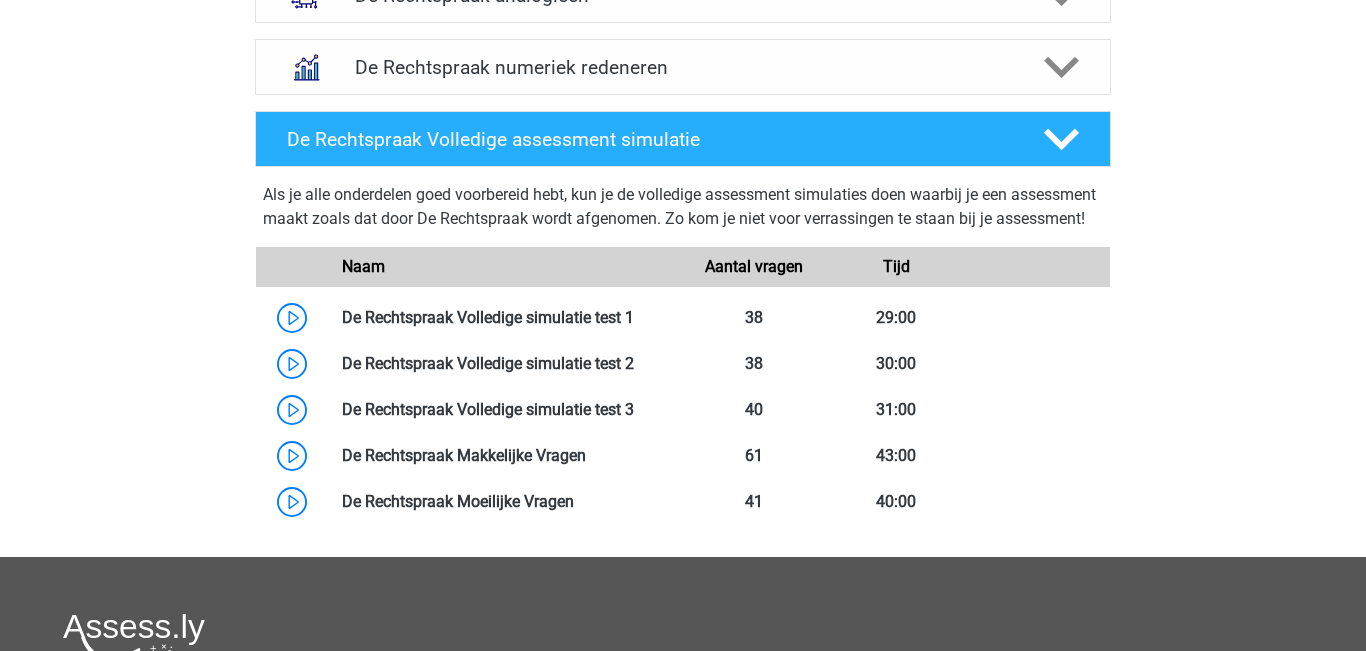 scroll, scrollTop: 2383, scrollLeft: 0, axis: vertical 